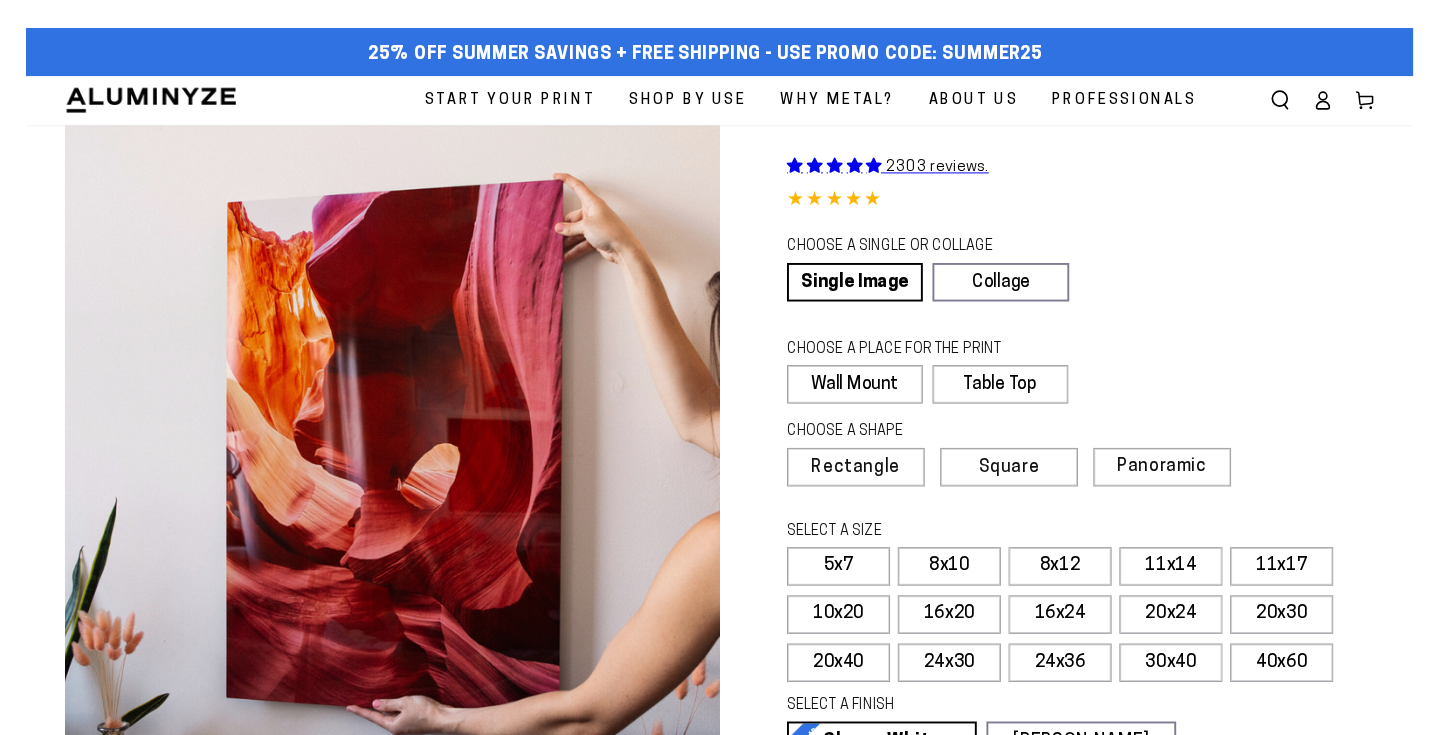 scroll, scrollTop: 0, scrollLeft: 0, axis: both 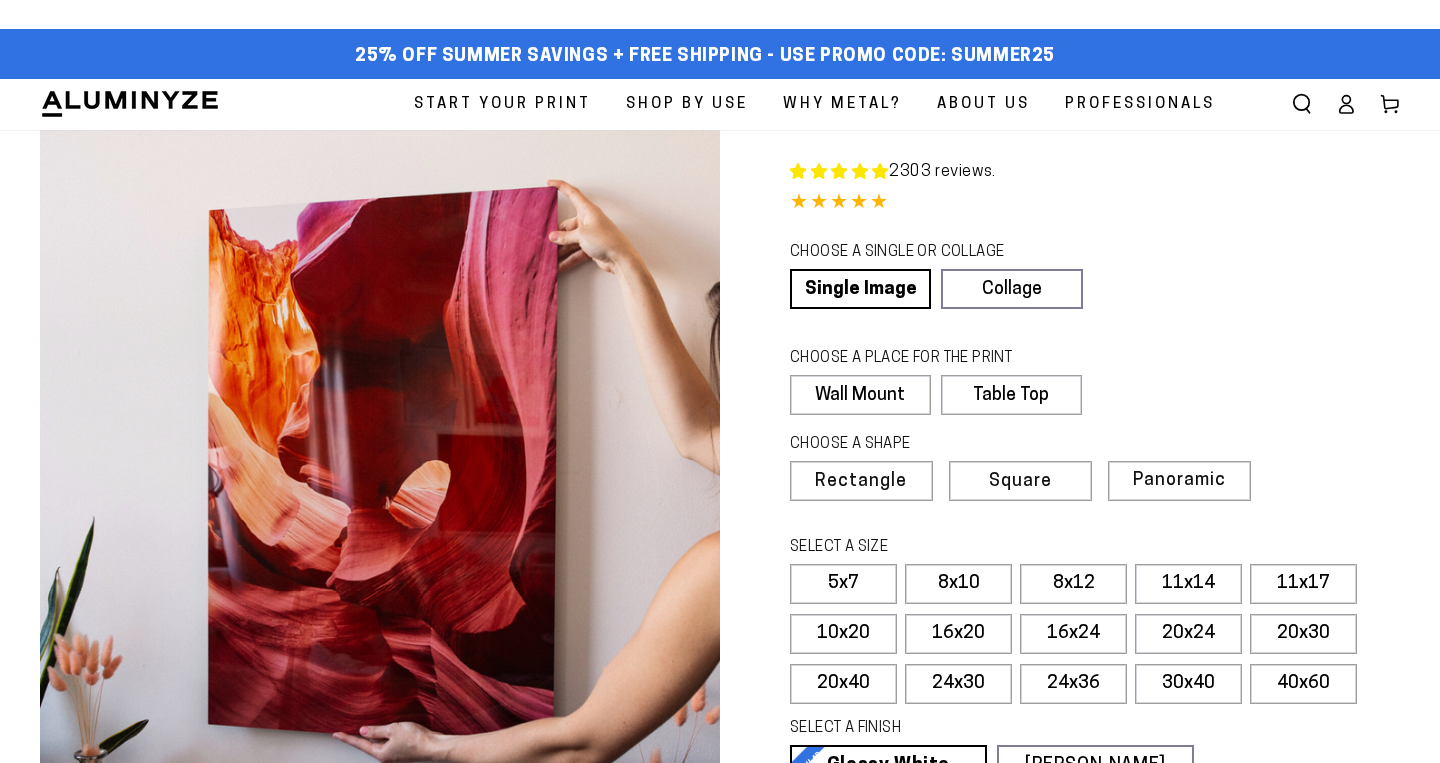 select on "**********" 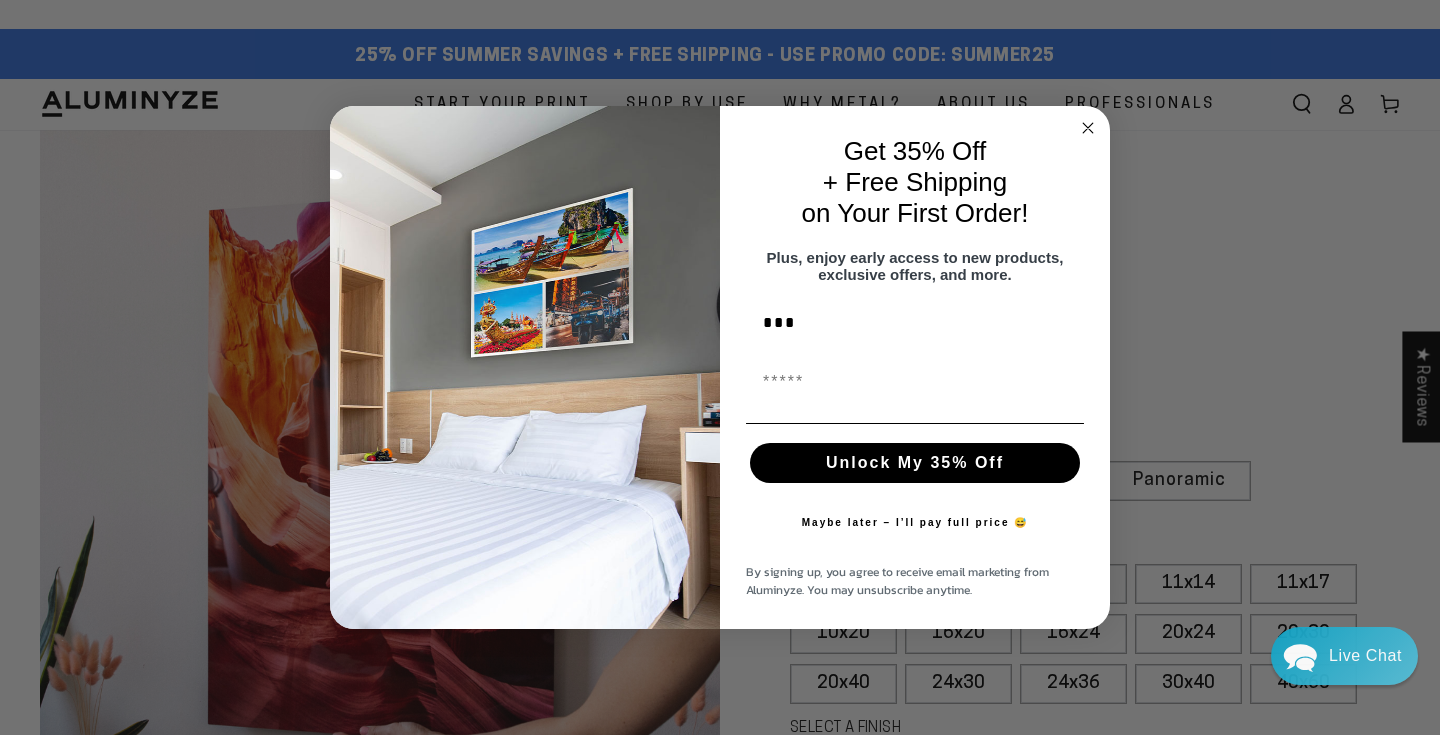 scroll, scrollTop: 0, scrollLeft: 0, axis: both 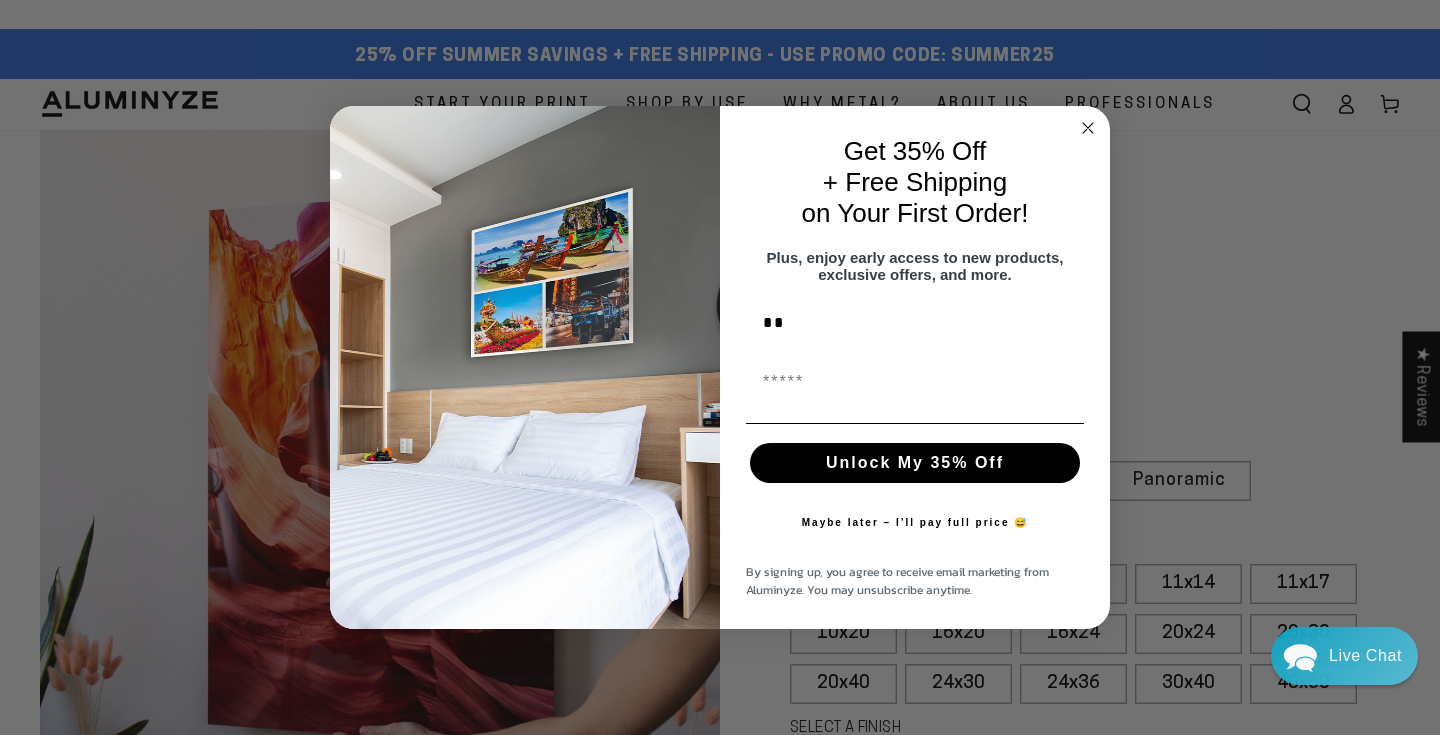 type on "*" 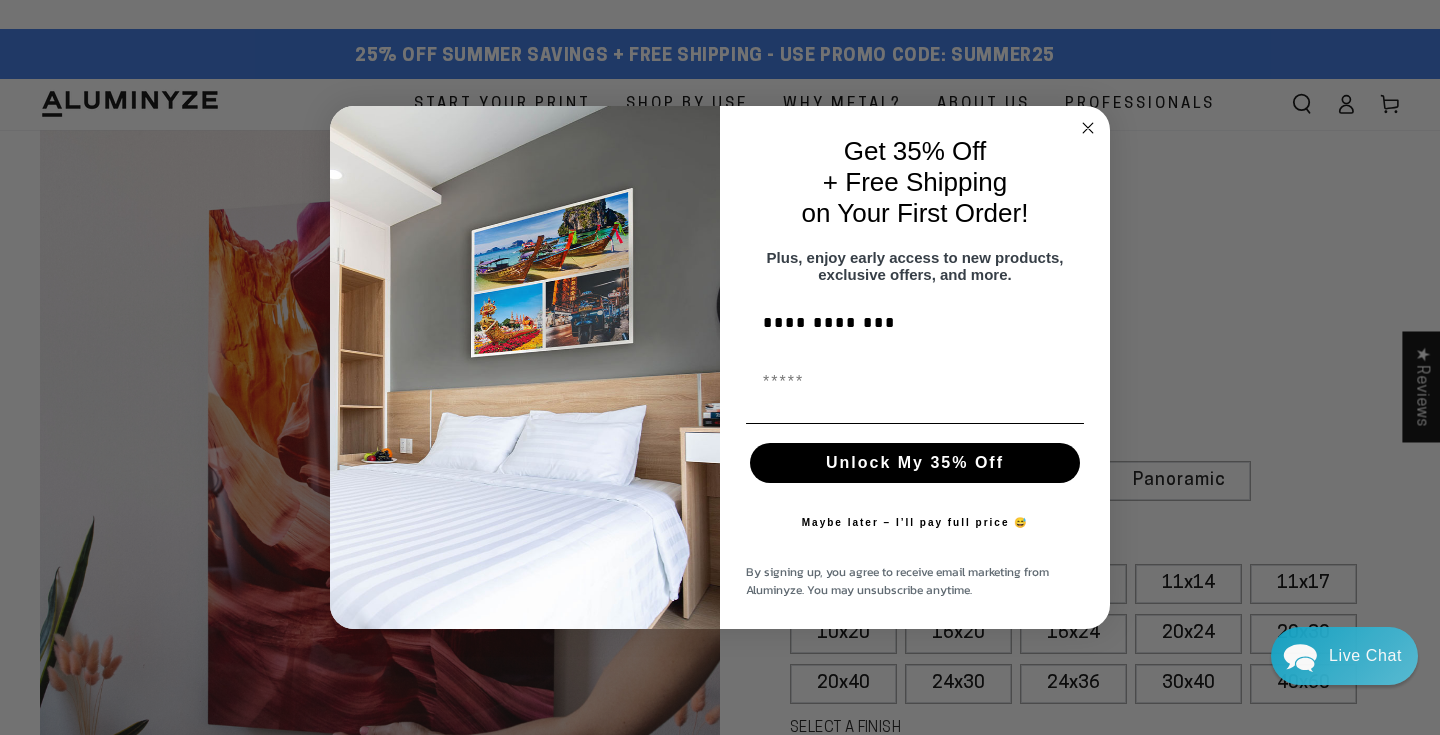 type on "**********" 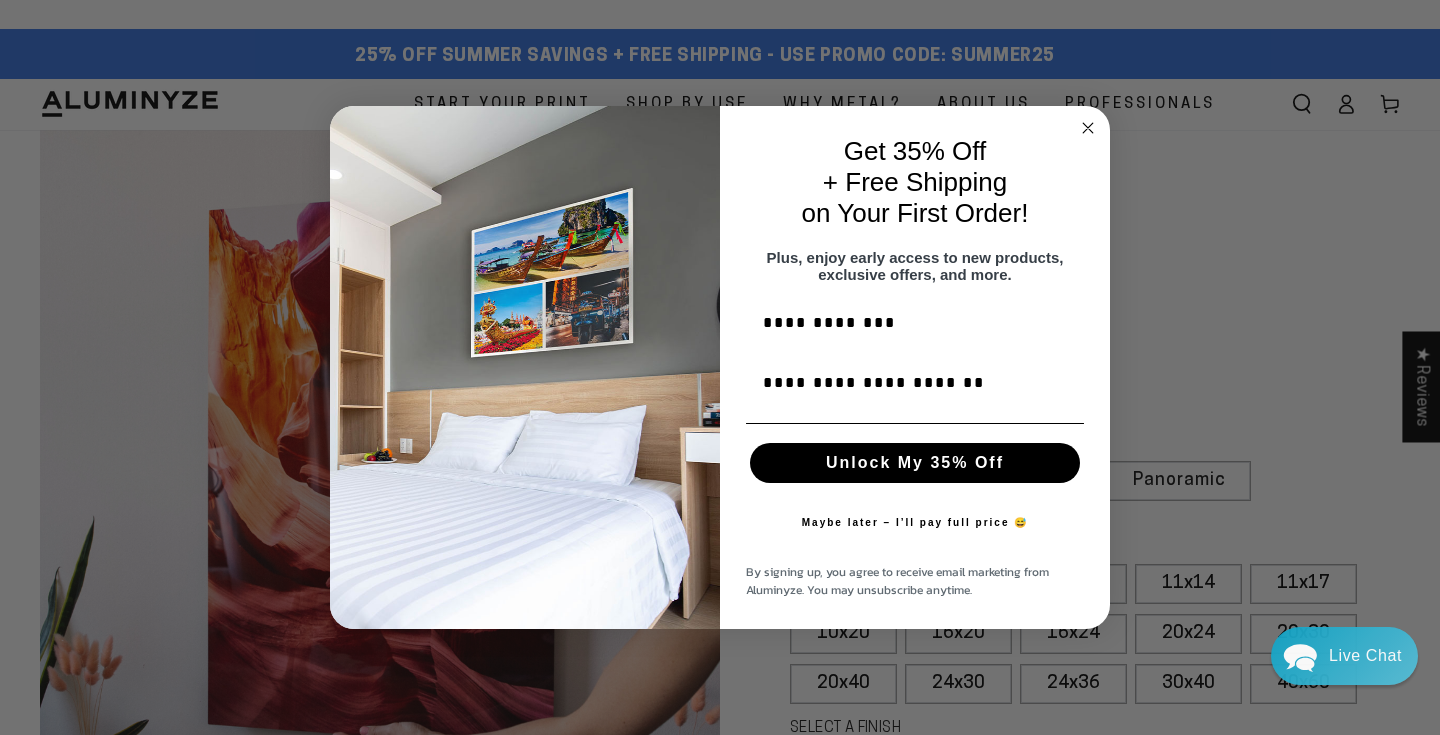 click on "Unlock My 35% Off" at bounding box center [915, 463] 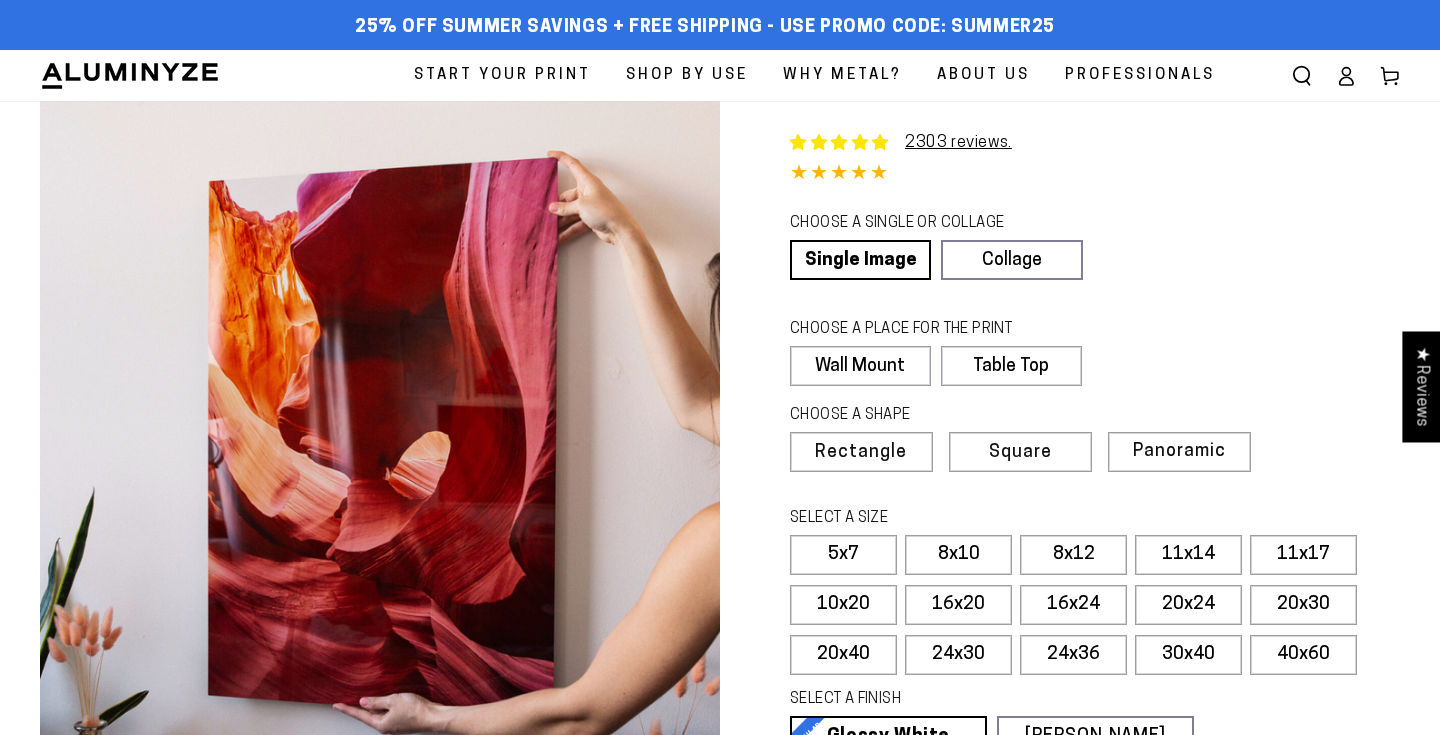 select on "**********" 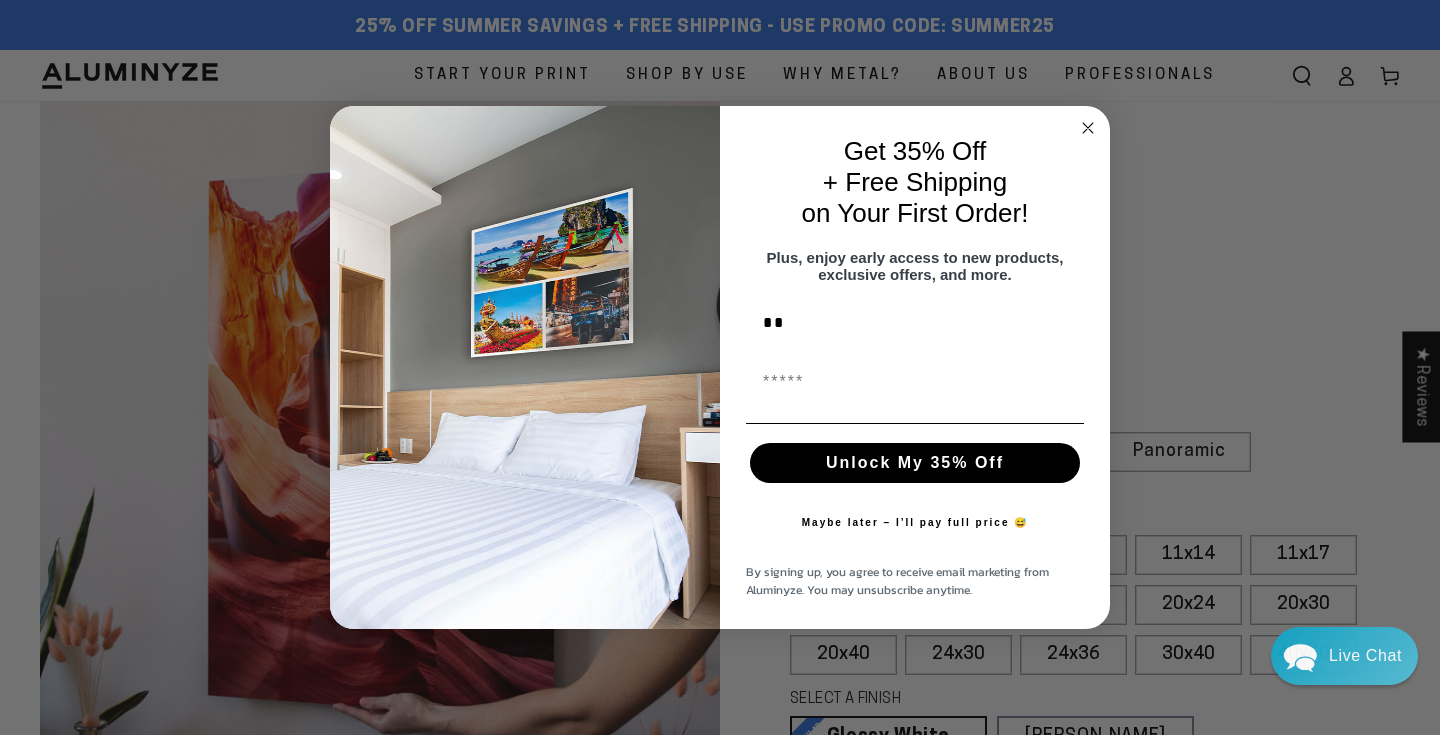 scroll, scrollTop: 0, scrollLeft: 0, axis: both 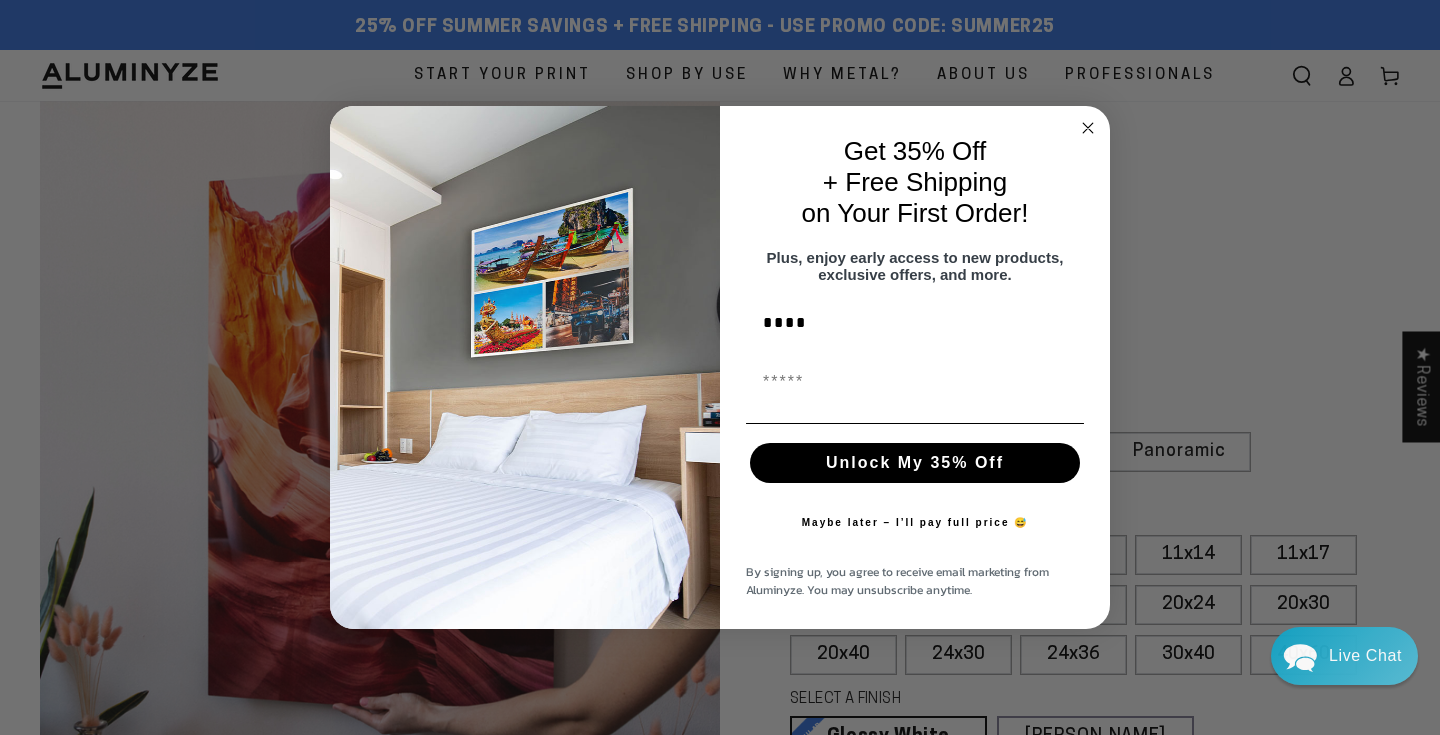 click on "****" at bounding box center (915, 323) 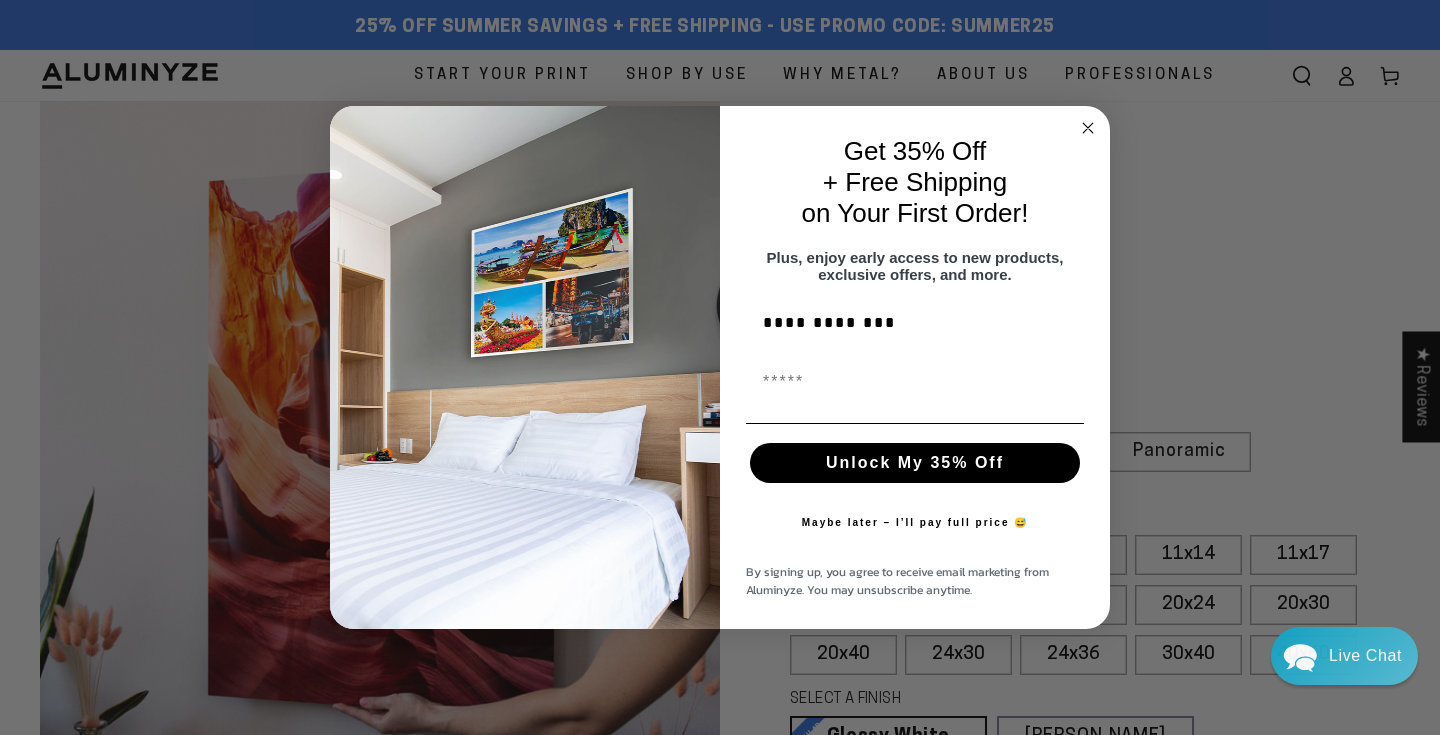 type on "**********" 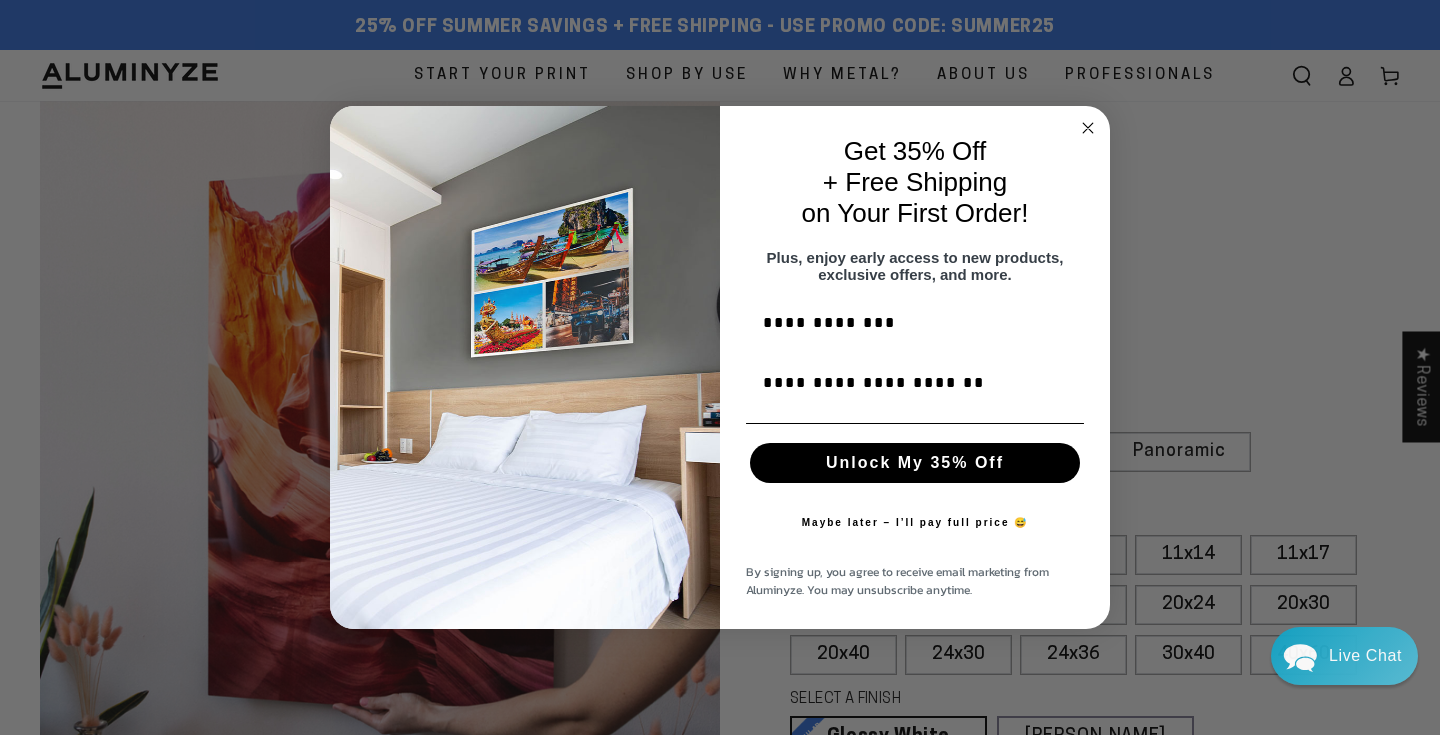 click on "Unlock My 35% Off" at bounding box center (915, 463) 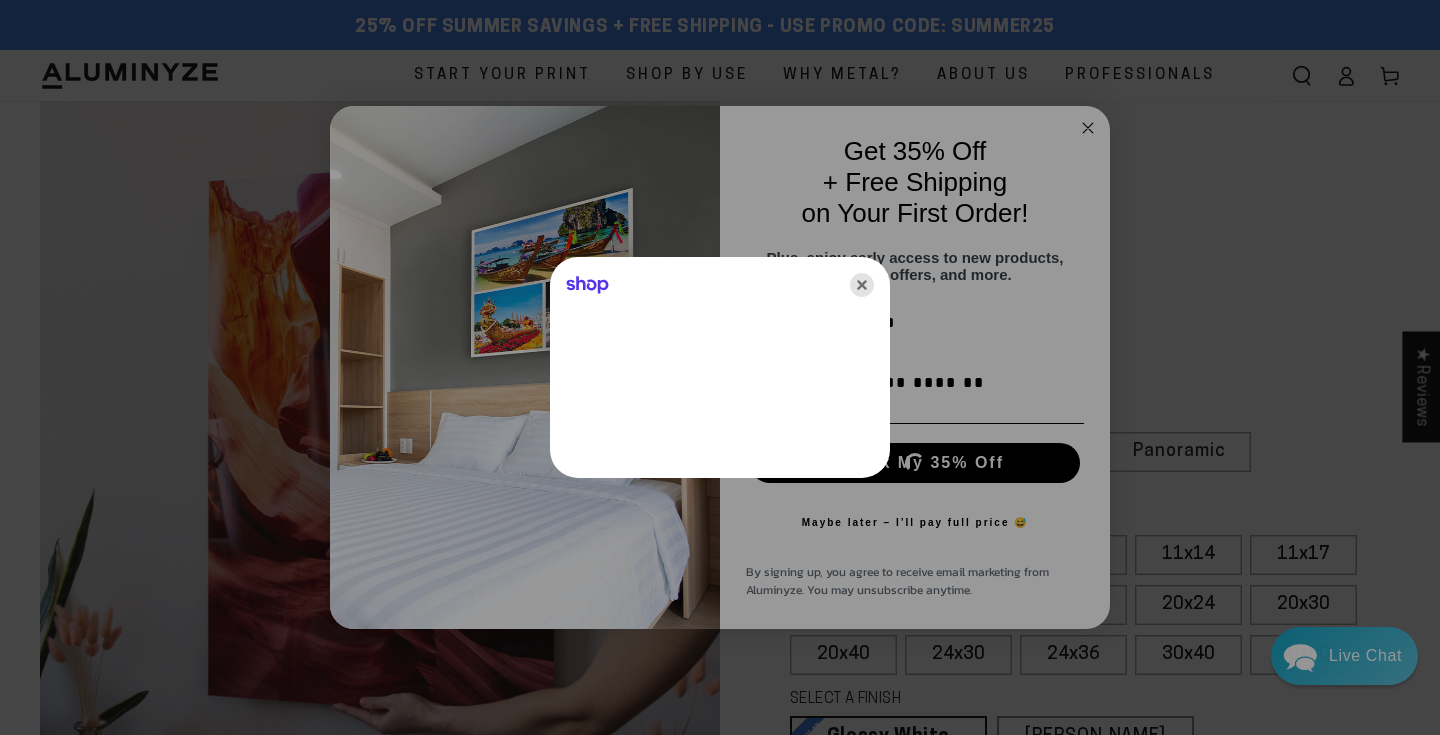 click 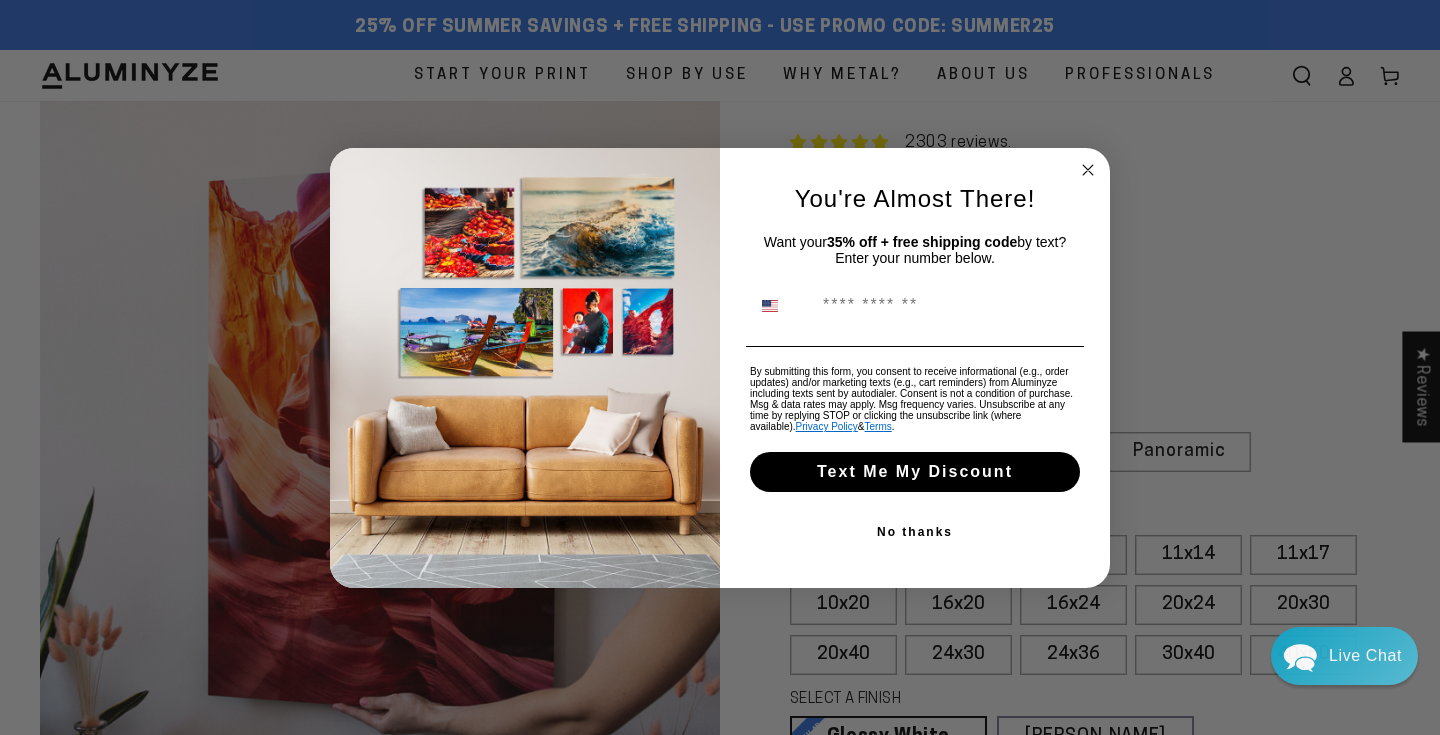 click on "Phone Number" at bounding box center (946, 306) 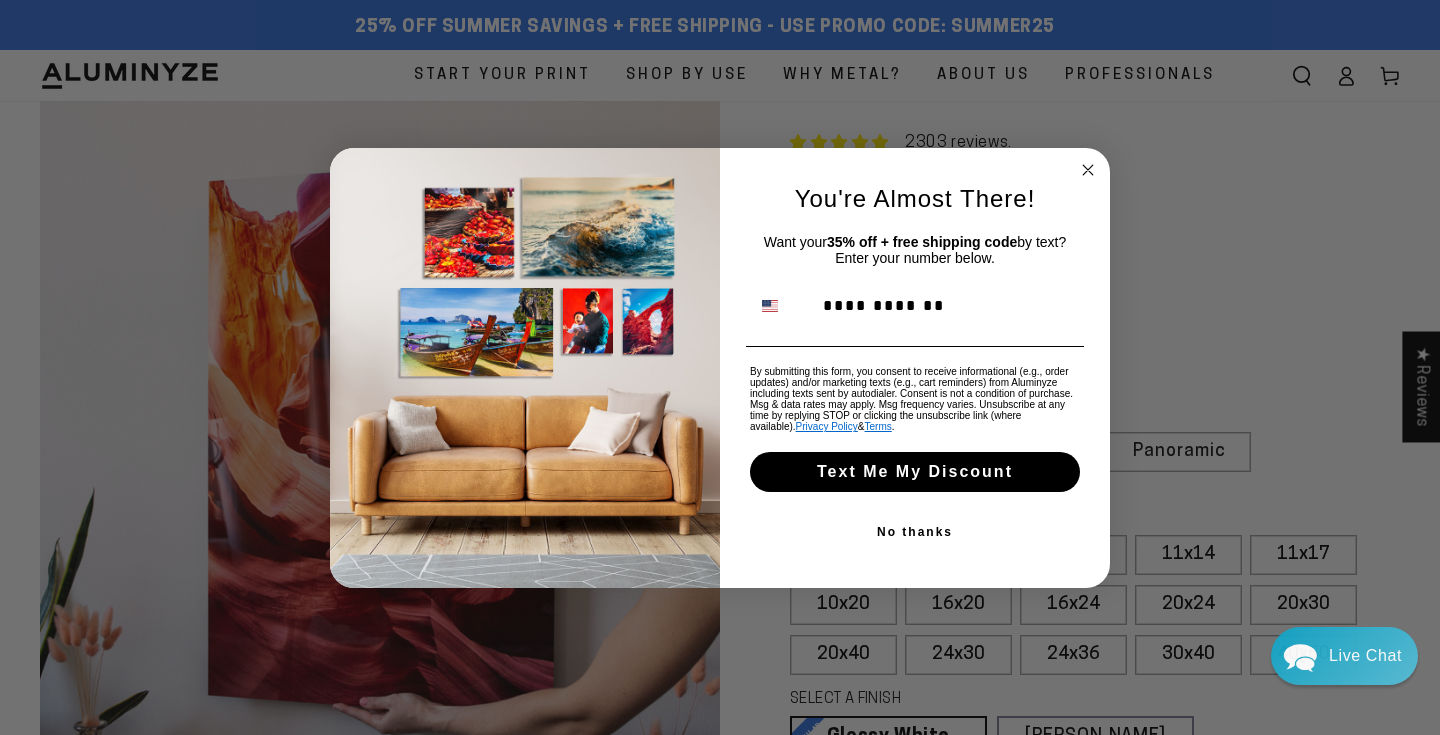type on "**********" 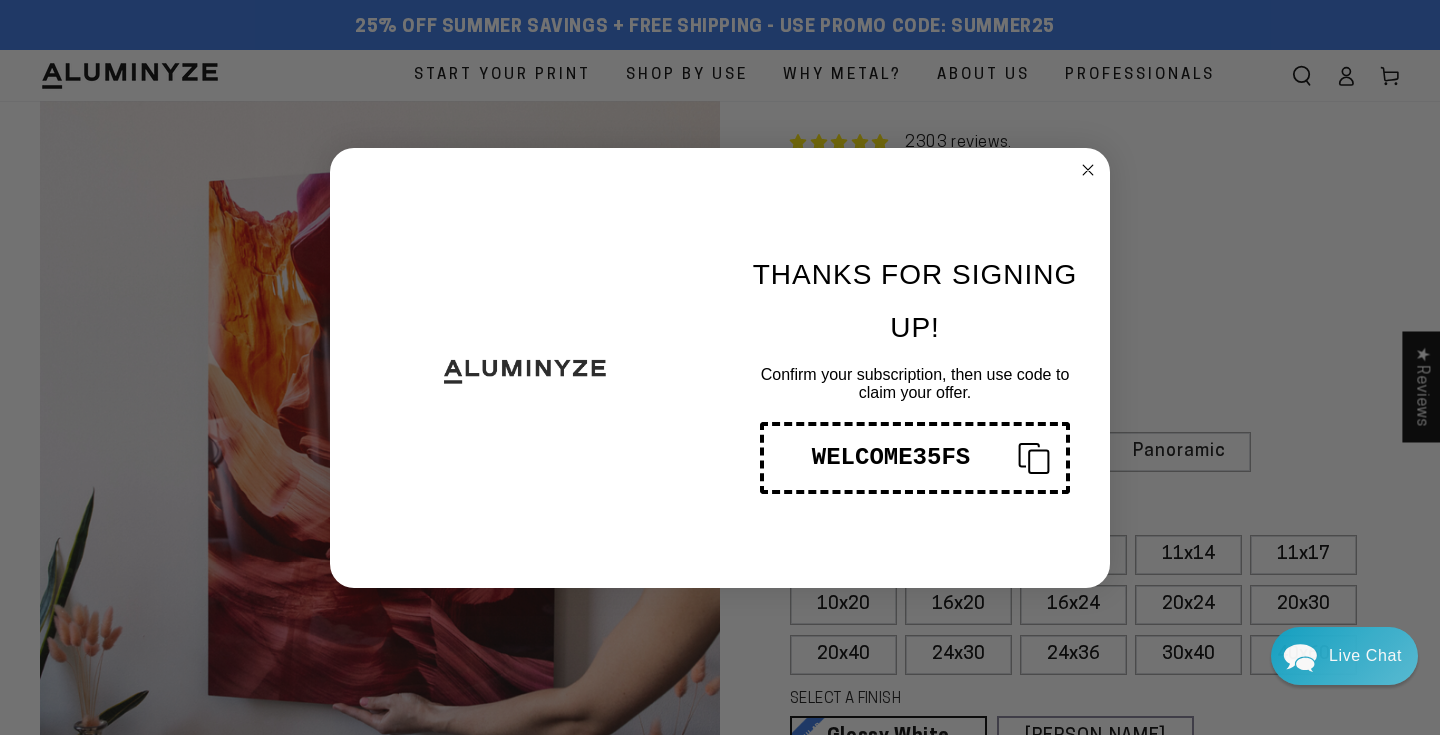 click on "WELCOME35FS" at bounding box center (915, 458) 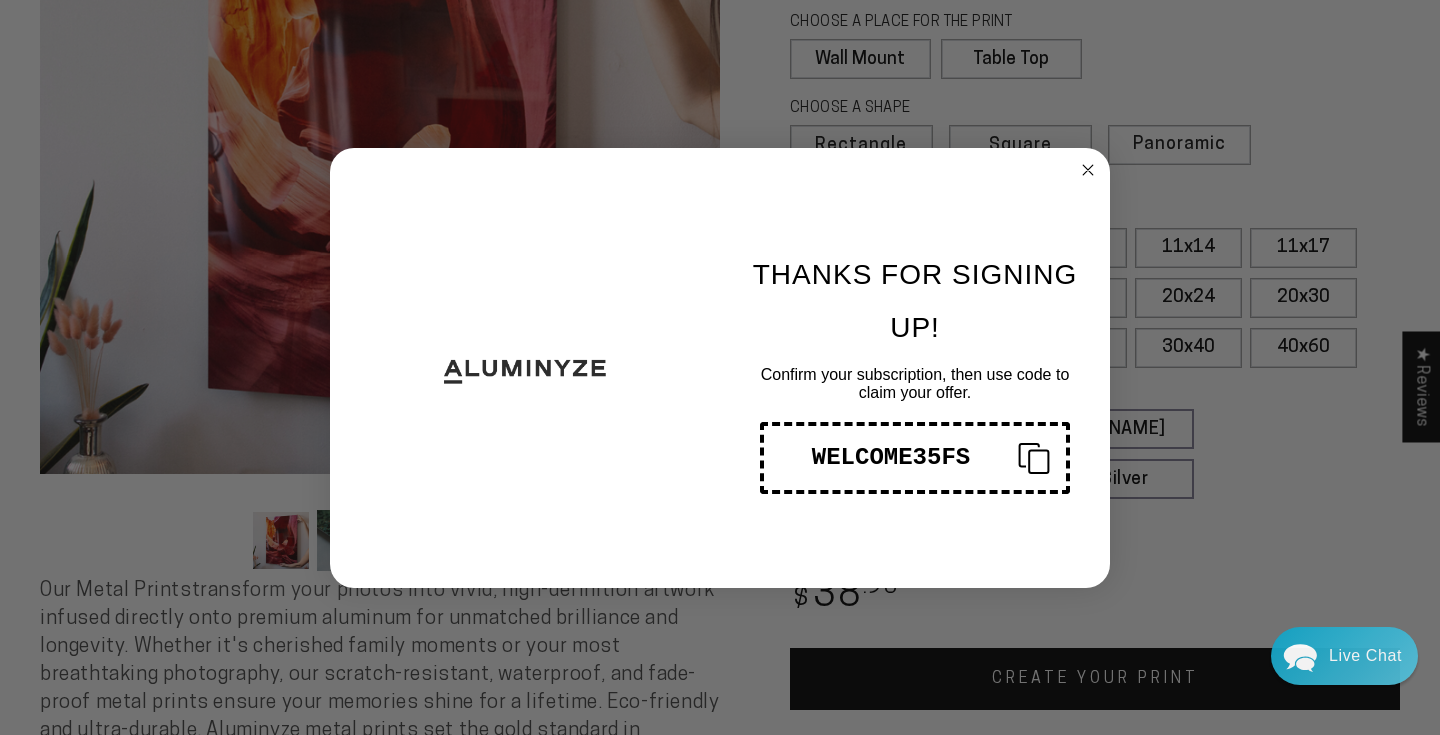 scroll, scrollTop: 308, scrollLeft: 0, axis: vertical 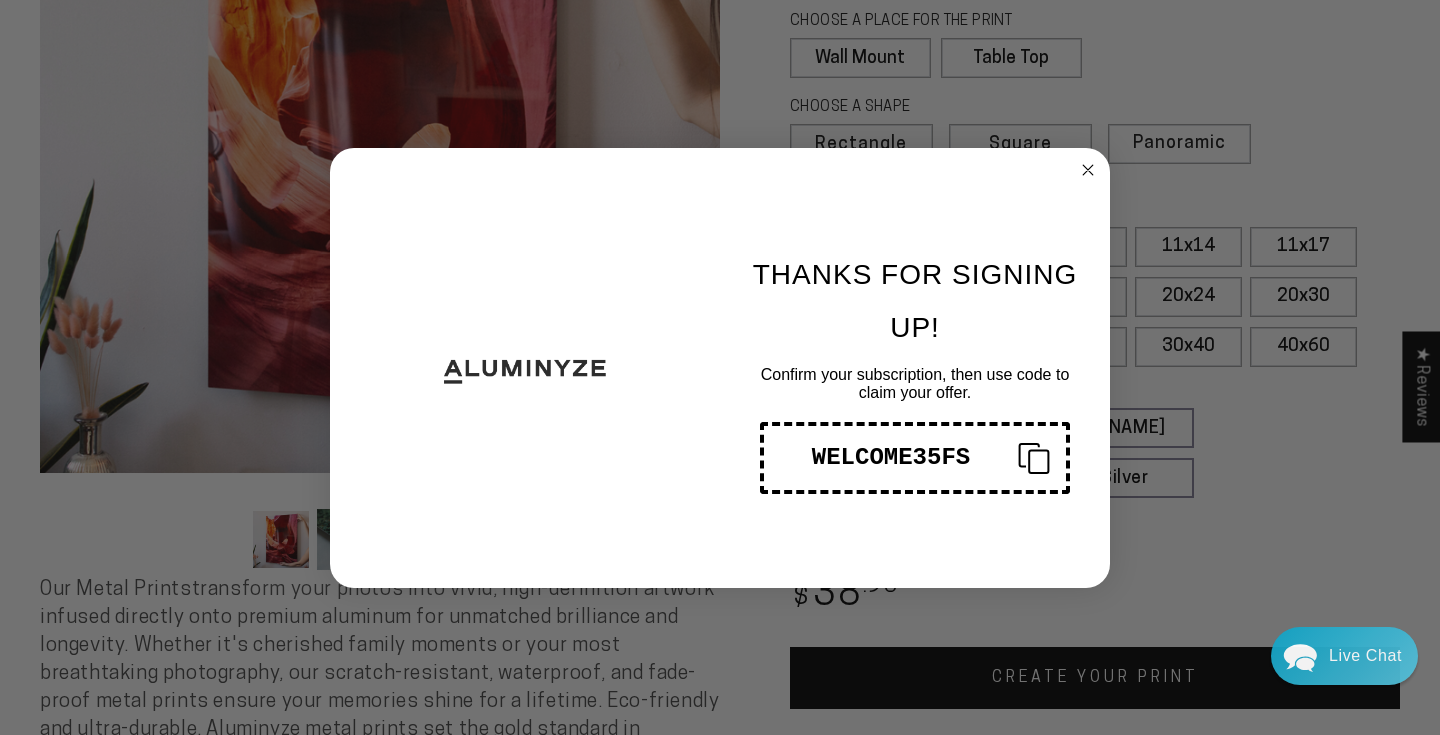 click on "WELCOME35FS" at bounding box center [891, 457] 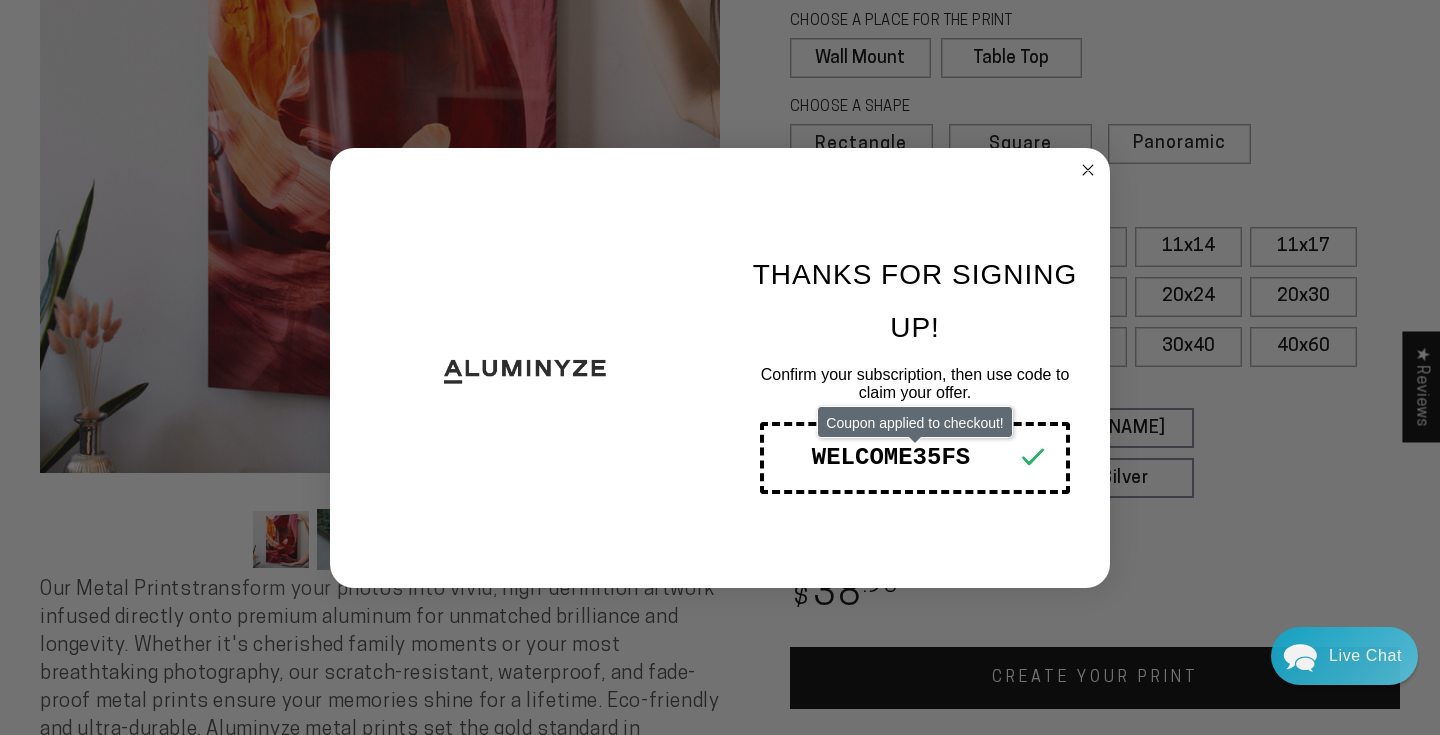click on "WELCOME35FS" at bounding box center [891, 457] 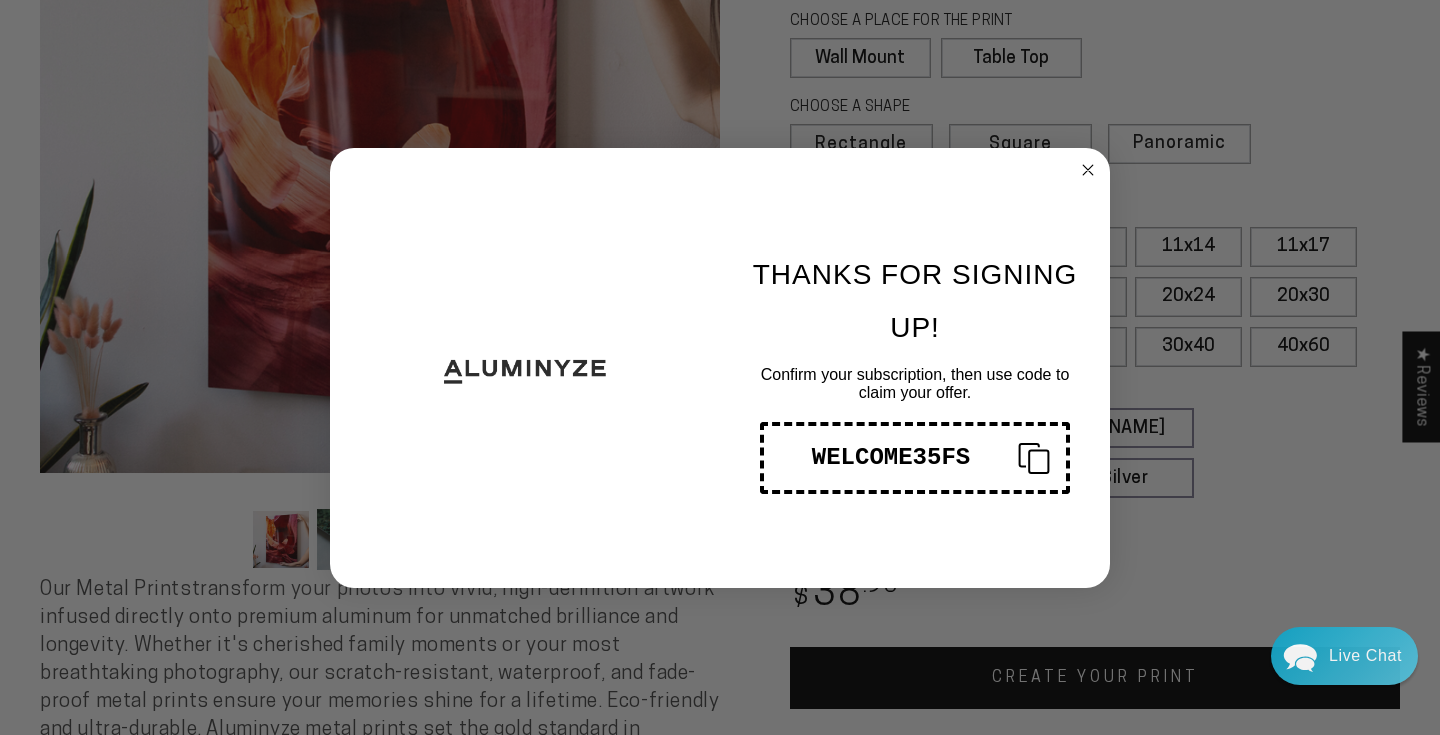 click on "WELCOME35FS" at bounding box center (891, 457) 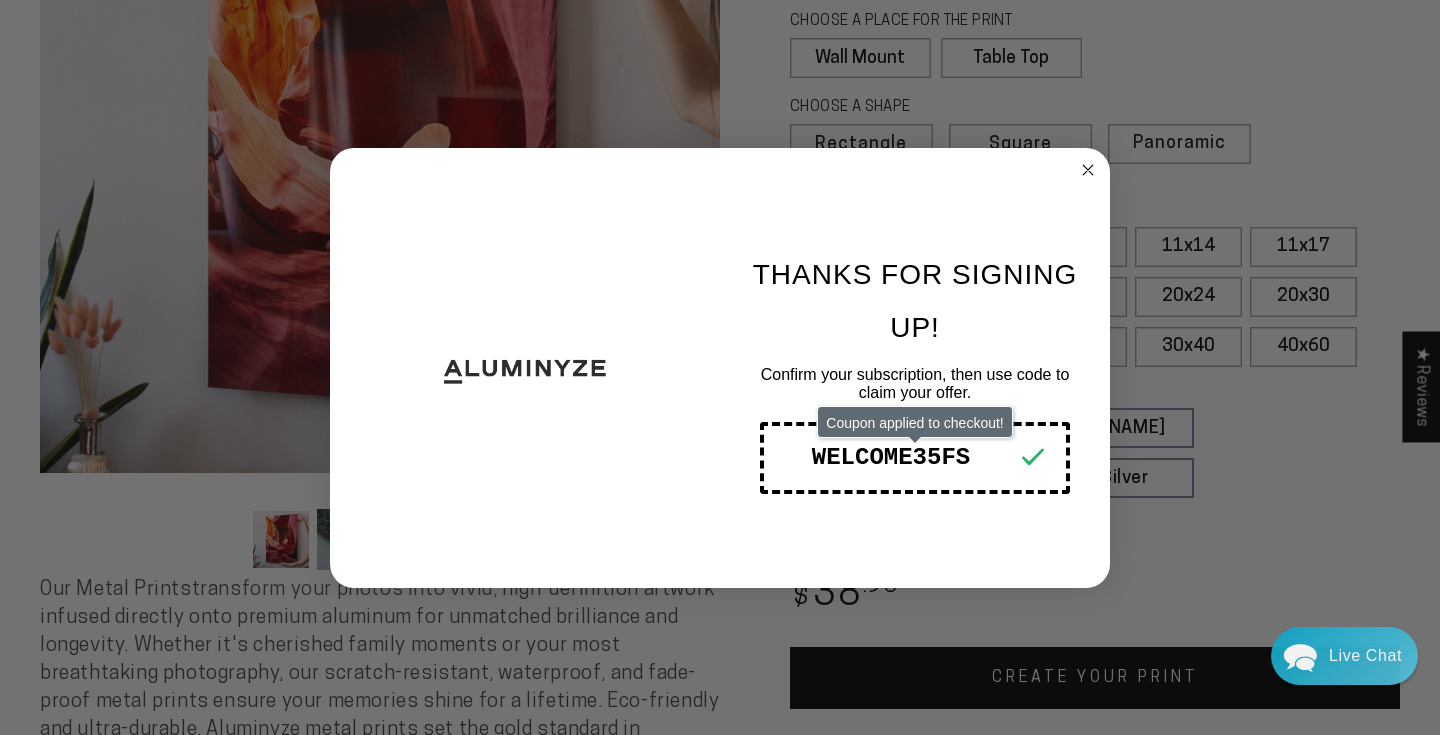 click on "WELCOME35FS" at bounding box center (891, 457) 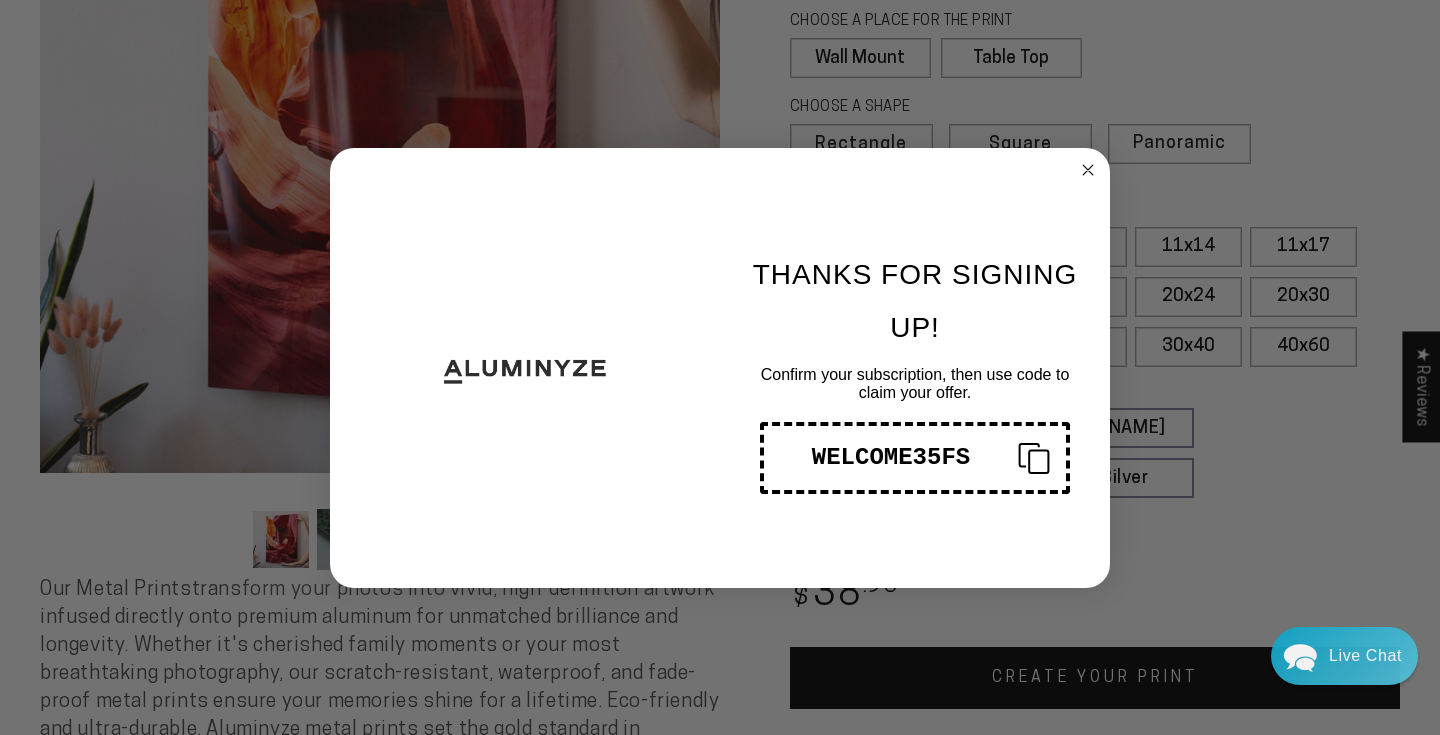 click on "WELCOME35FS" at bounding box center (891, 457) 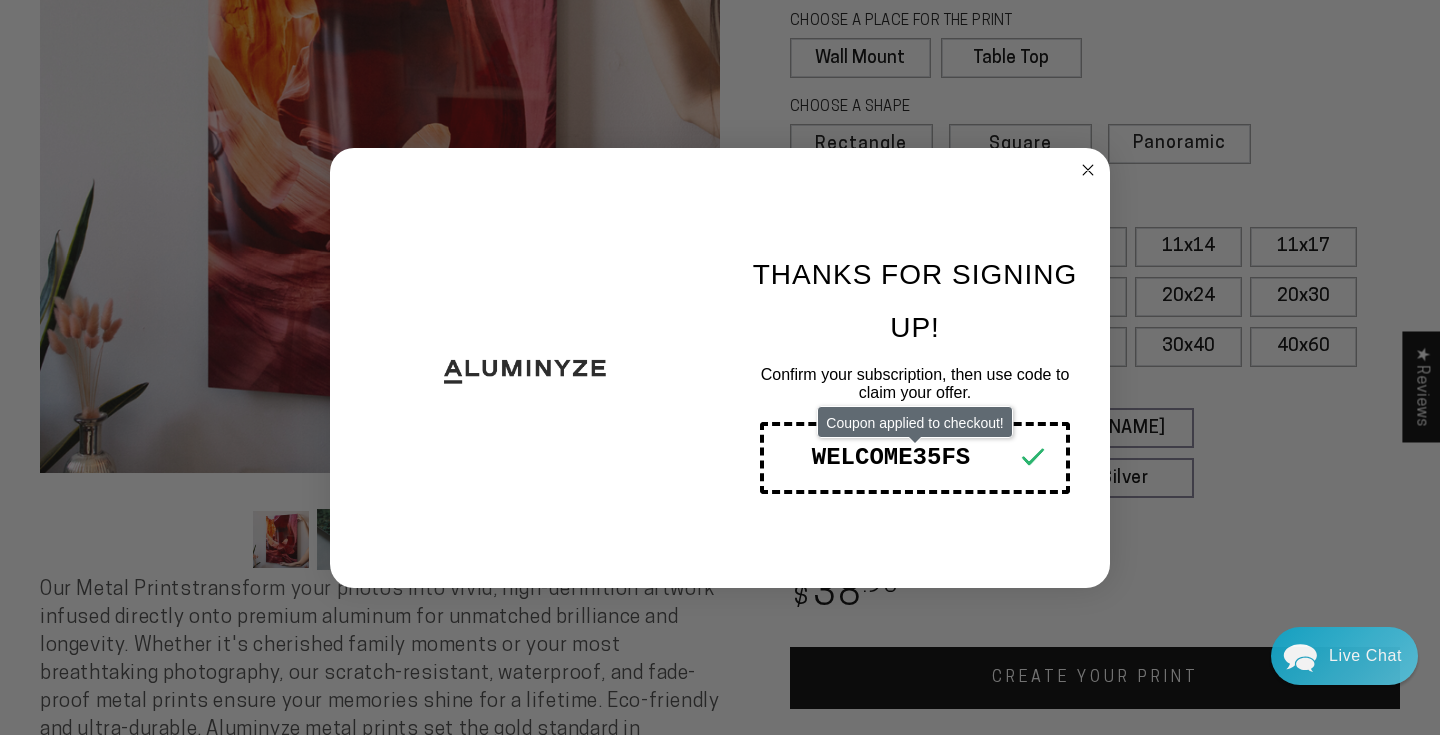 click on "WELCOME35FS" at bounding box center (891, 457) 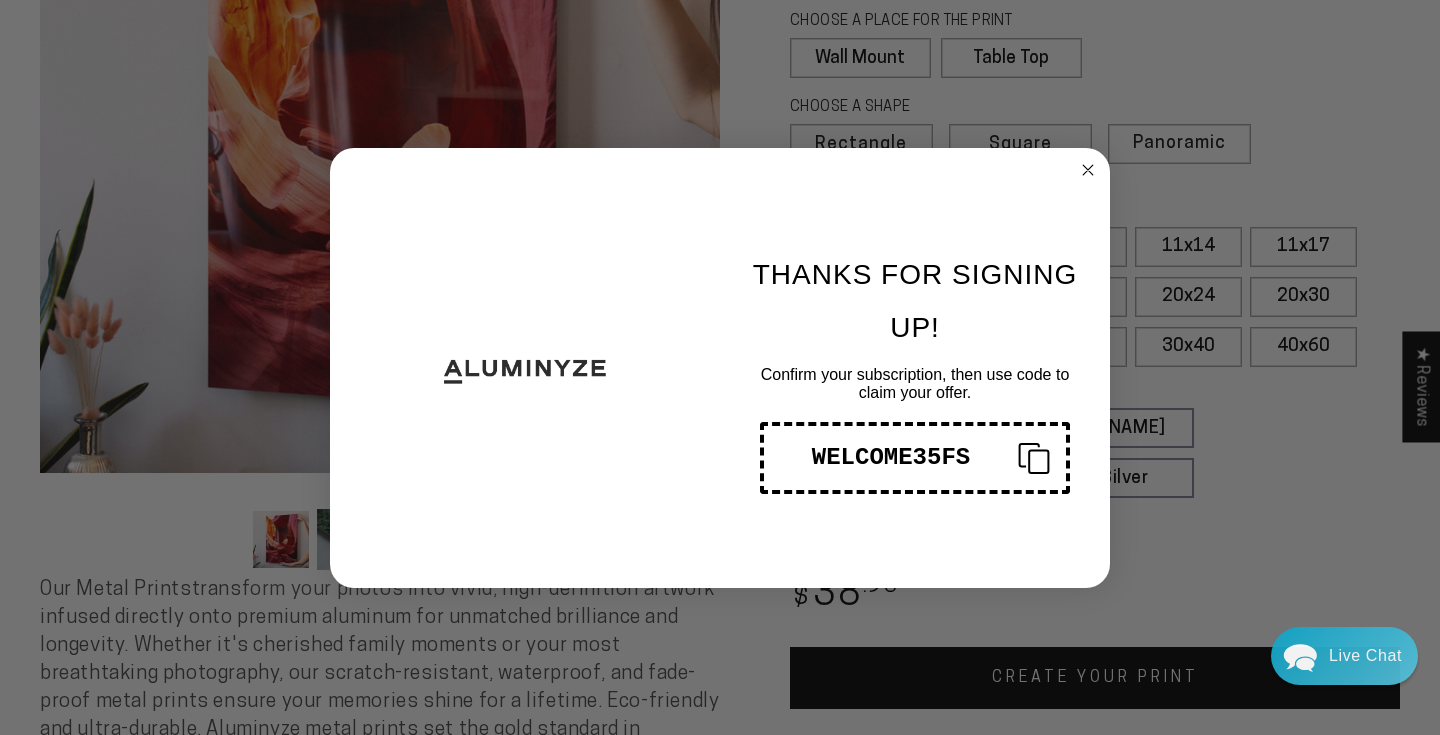 click 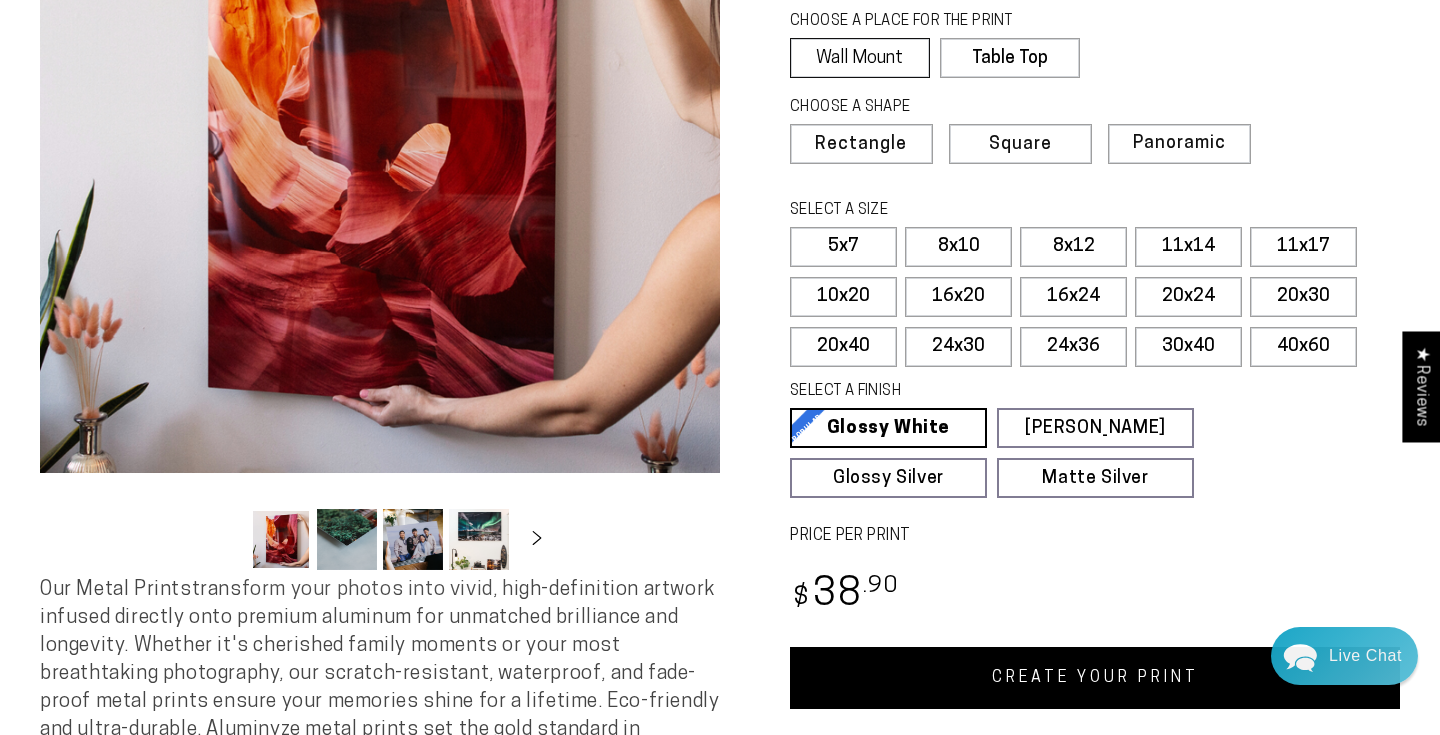 click on "Wall Mount" at bounding box center (860, 58) 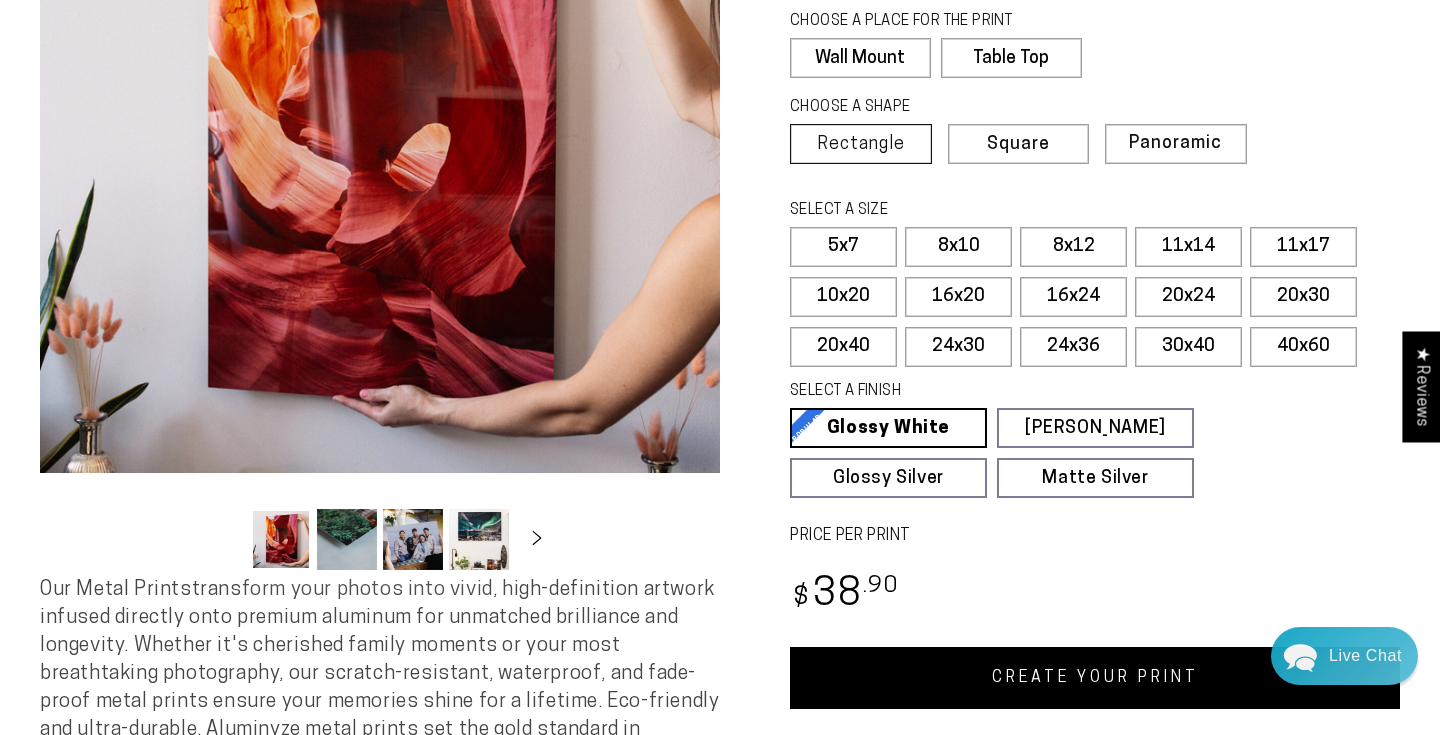 drag, startPoint x: 870, startPoint y: 143, endPoint x: 870, endPoint y: 132, distance: 11 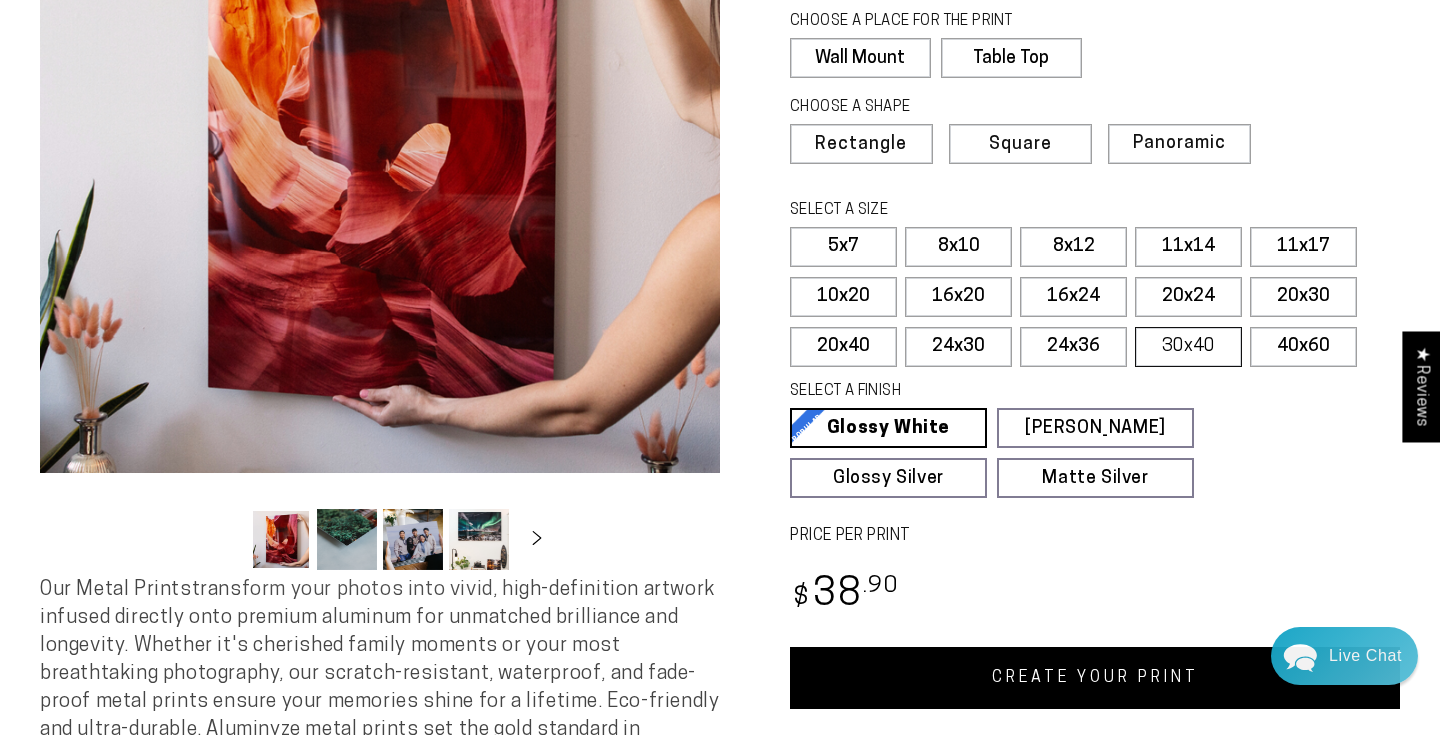 click on "30x40" at bounding box center [1188, 347] 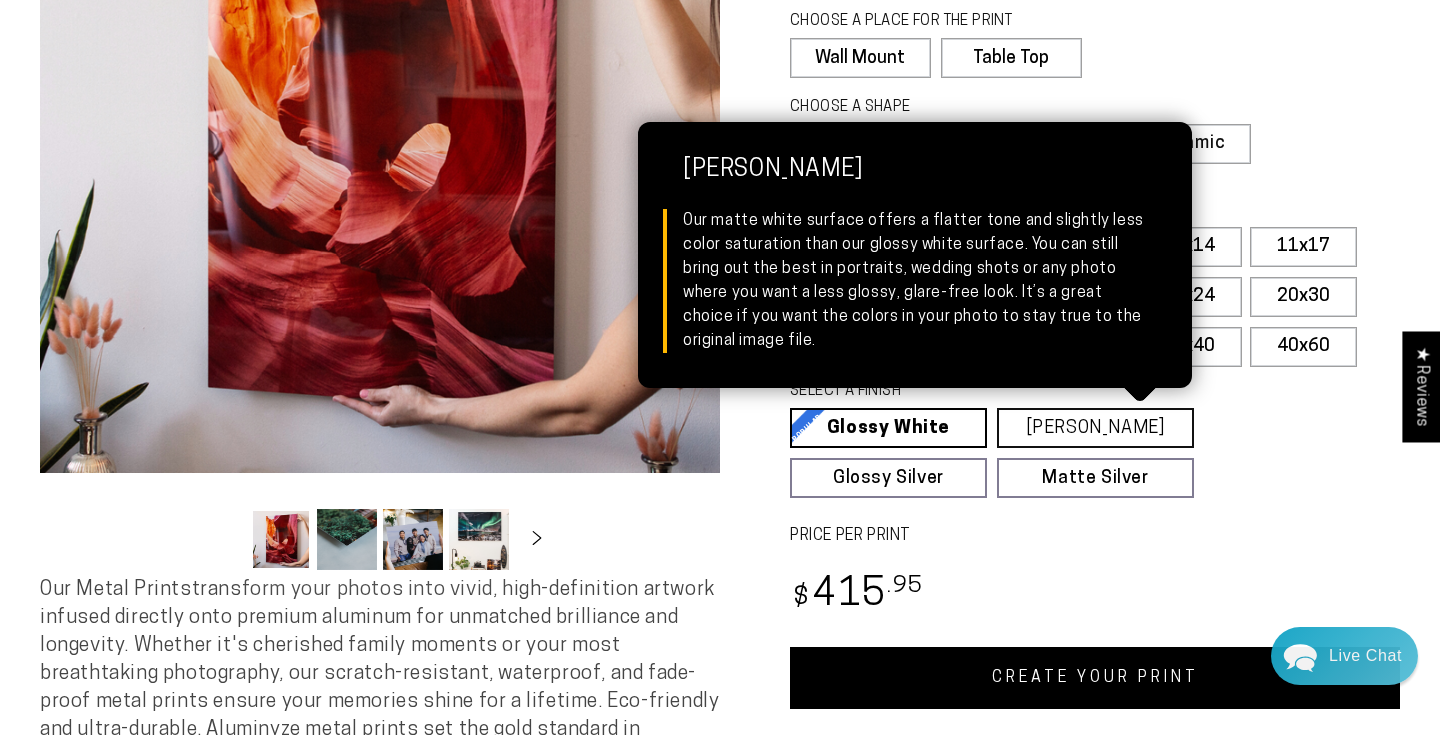 click on "[PERSON_NAME]
Matte White
Our matte white surface offers a flatter tone and slightly less color saturation than our glossy white surface. You can still bring out the best in portraits, wedding shots or any photo where you want a less glossy, glare-free look. It’s a great choice if you want the colors in your photo to stay true to the original image file." at bounding box center (1095, 428) 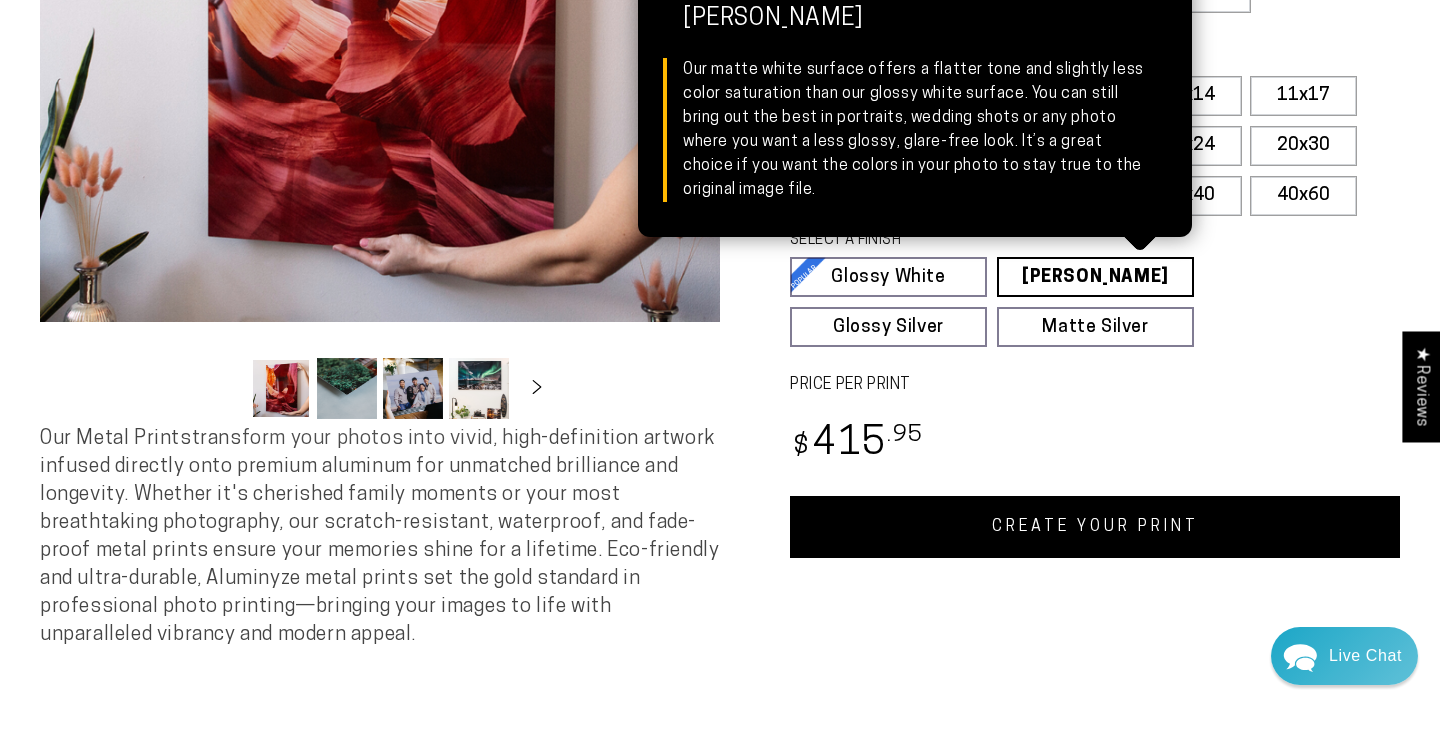 scroll, scrollTop: 462, scrollLeft: 0, axis: vertical 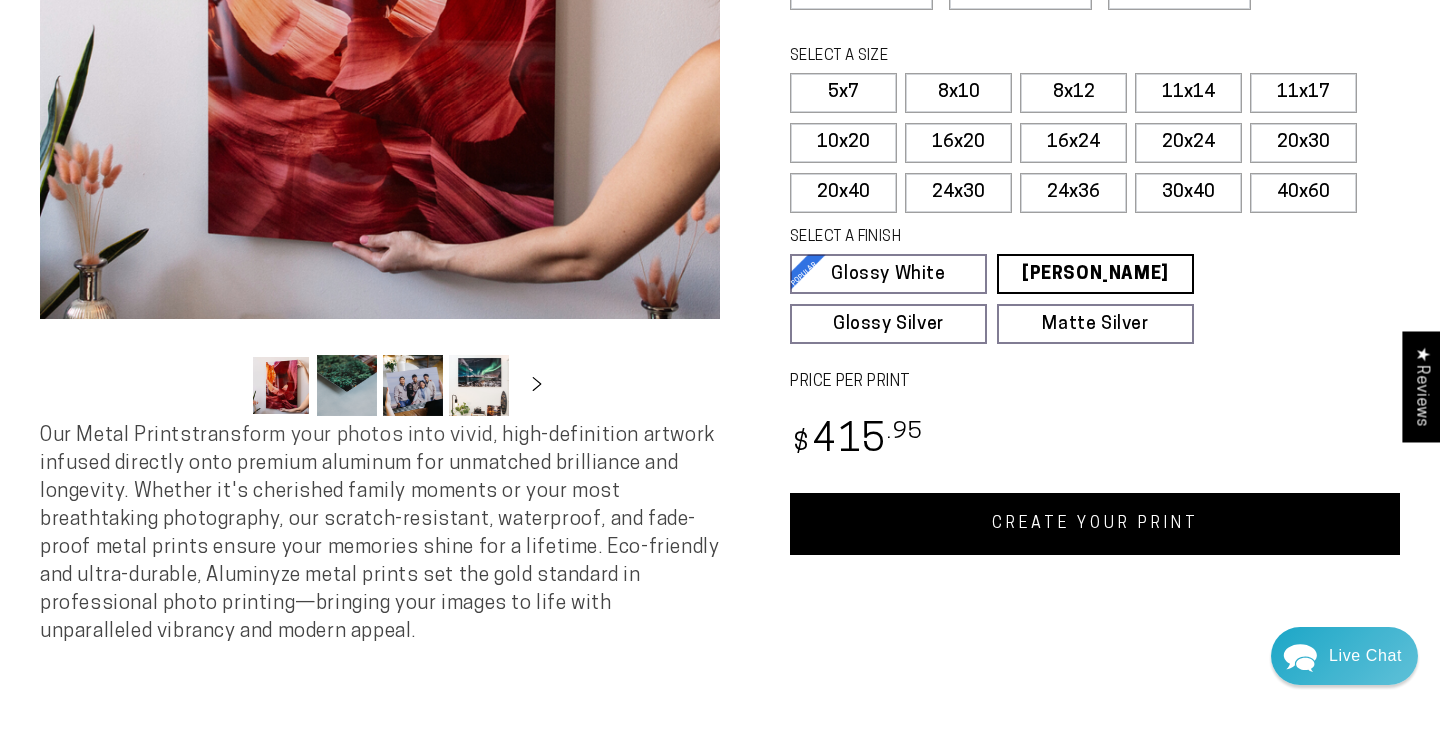 click on "CREATE YOUR PRINT" at bounding box center [1095, 524] 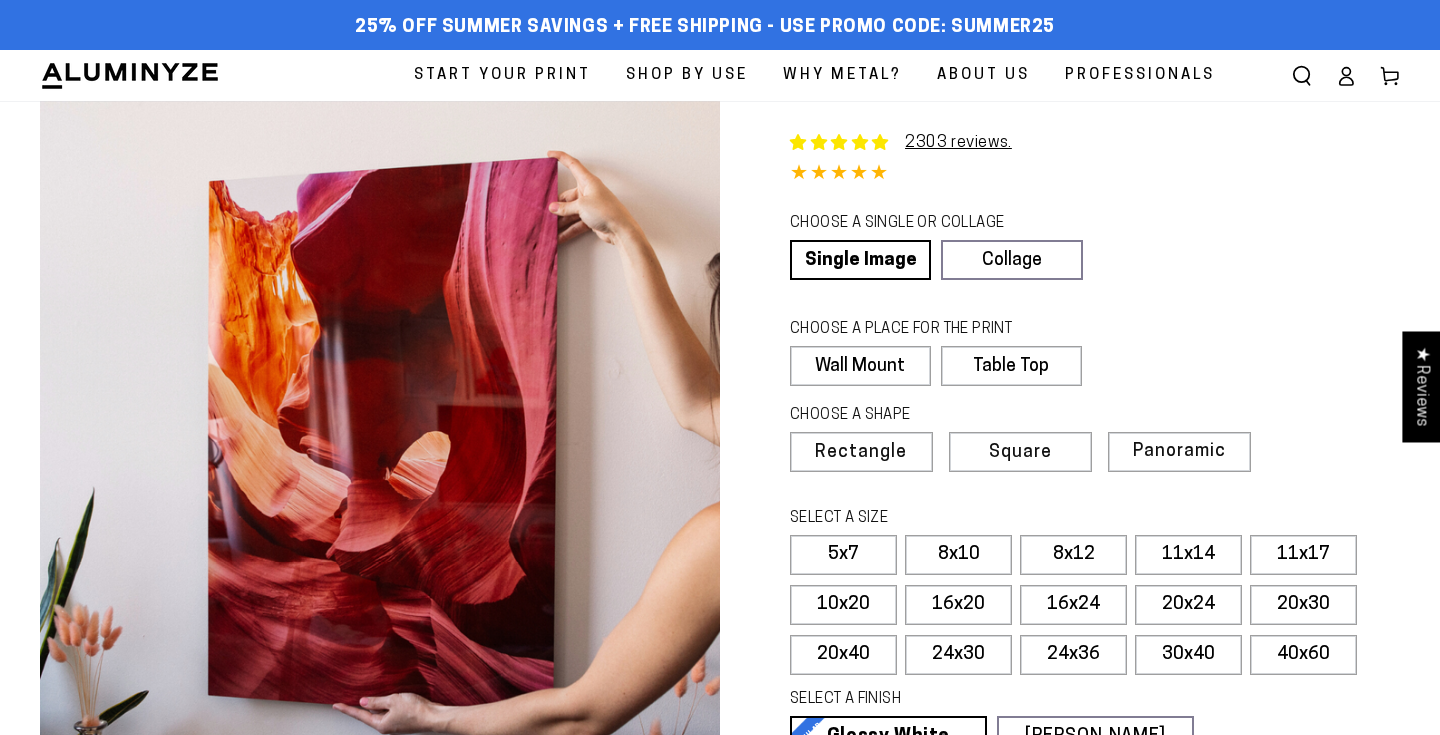scroll, scrollTop: 0, scrollLeft: 0, axis: both 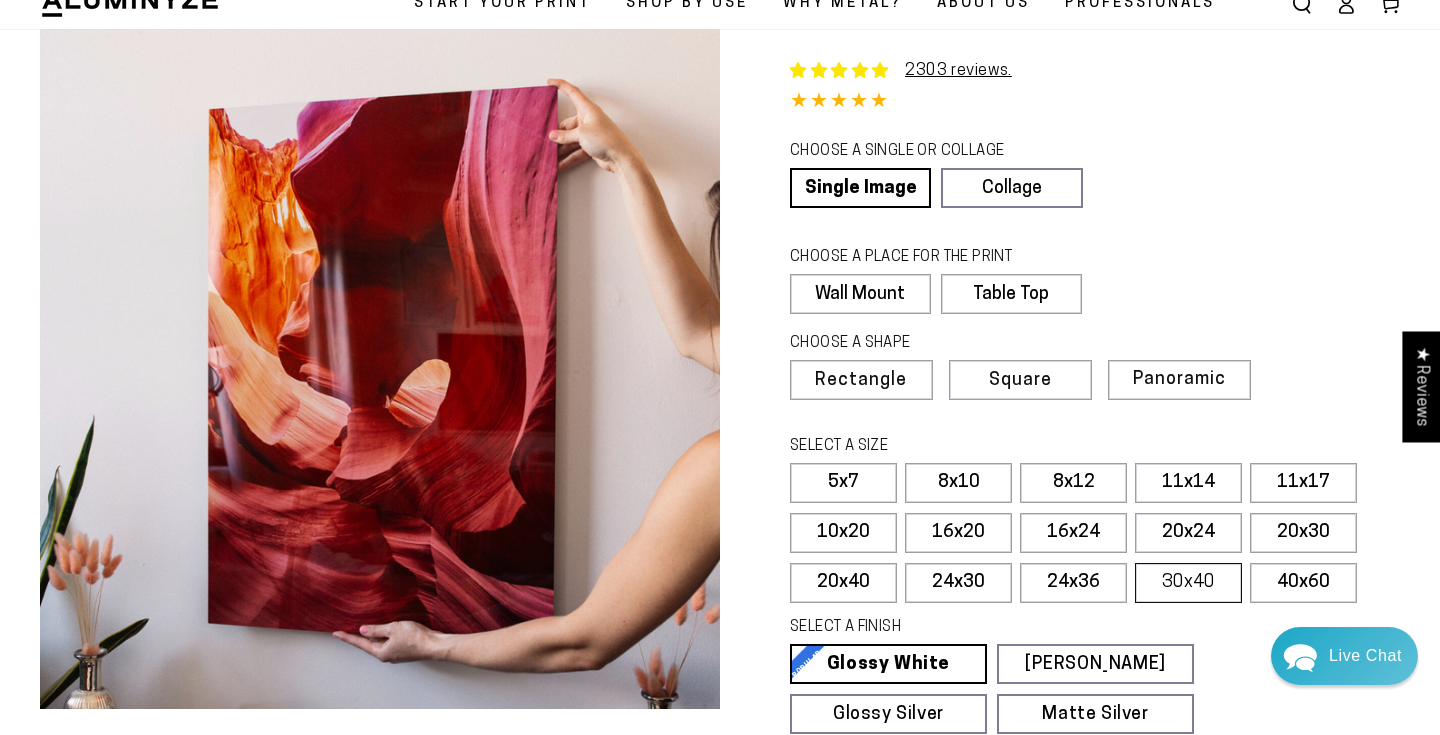 click on "30x40" at bounding box center (1188, 583) 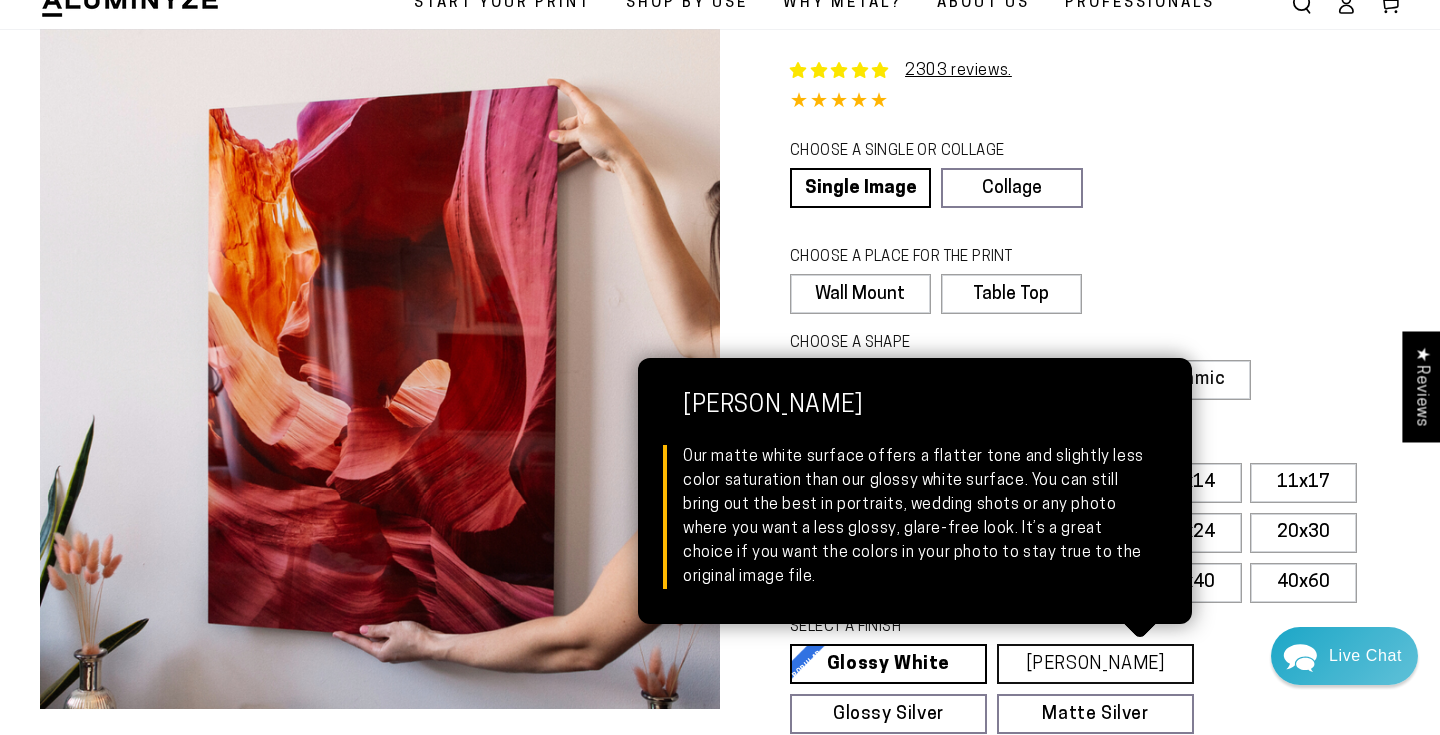 click on "[PERSON_NAME]
Matte White
Our matte white surface offers a flatter tone and slightly less color saturation than our glossy white surface. You can still bring out the best in portraits, wedding shots or any photo where you want a less glossy, glare-free look. It’s a great choice if you want the colors in your photo to stay true to the original image file." at bounding box center [1095, 664] 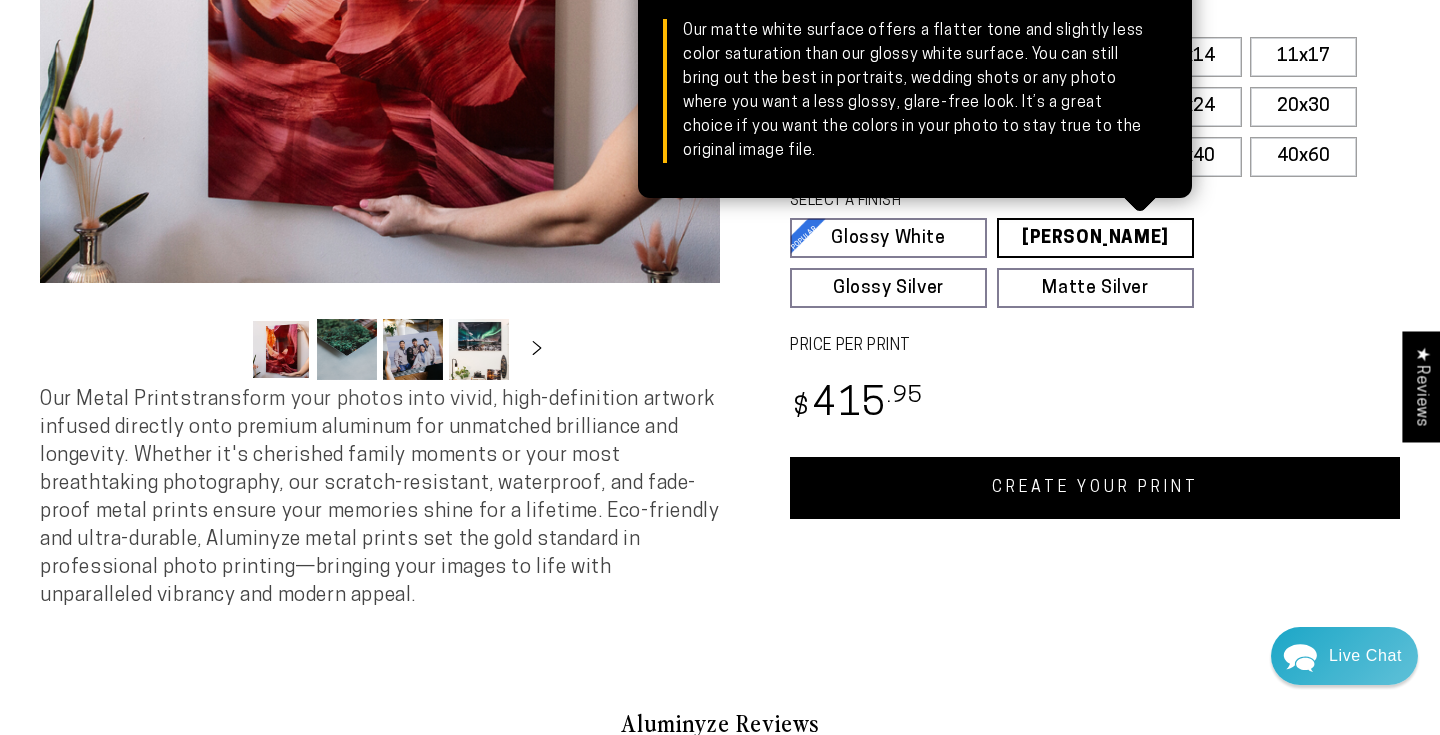 scroll, scrollTop: 499, scrollLeft: 0, axis: vertical 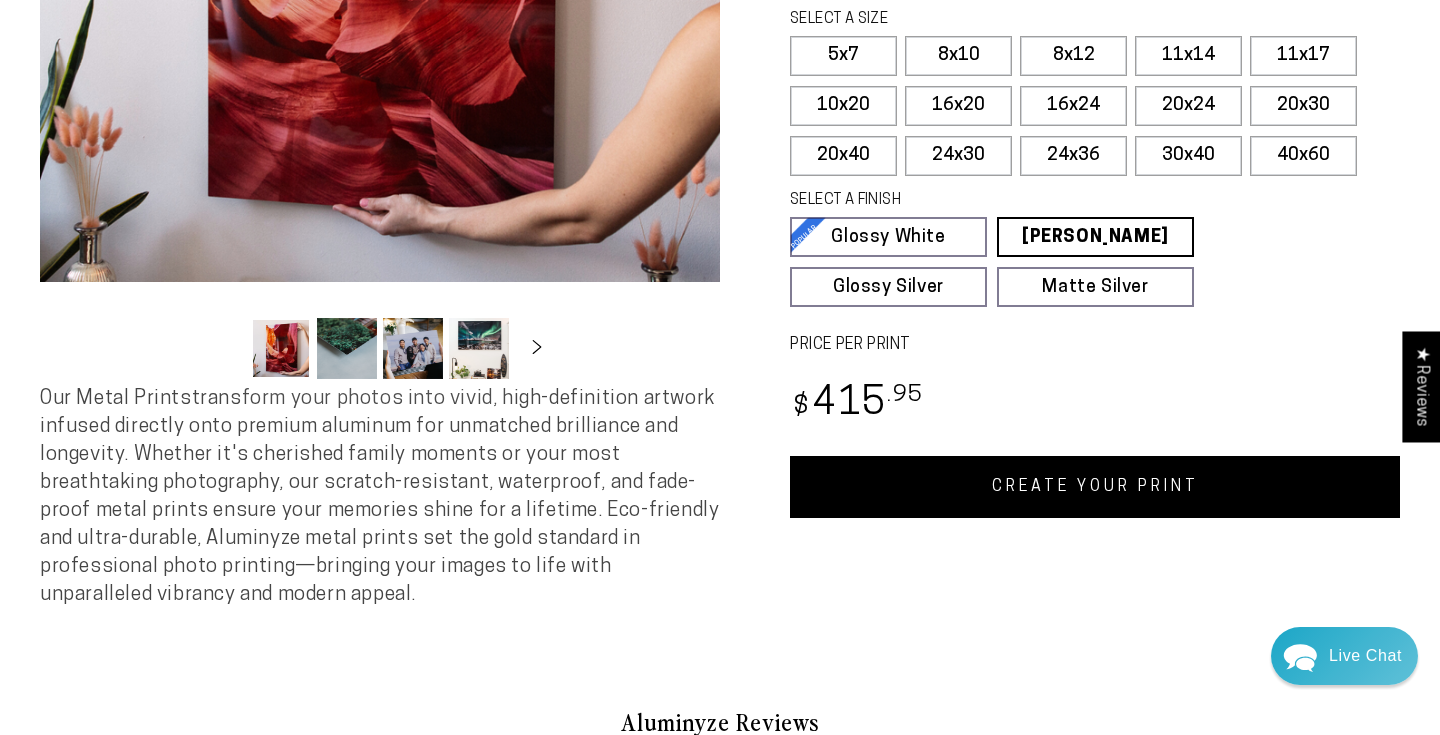 click on "CREATE YOUR PRINT" at bounding box center [1095, 487] 